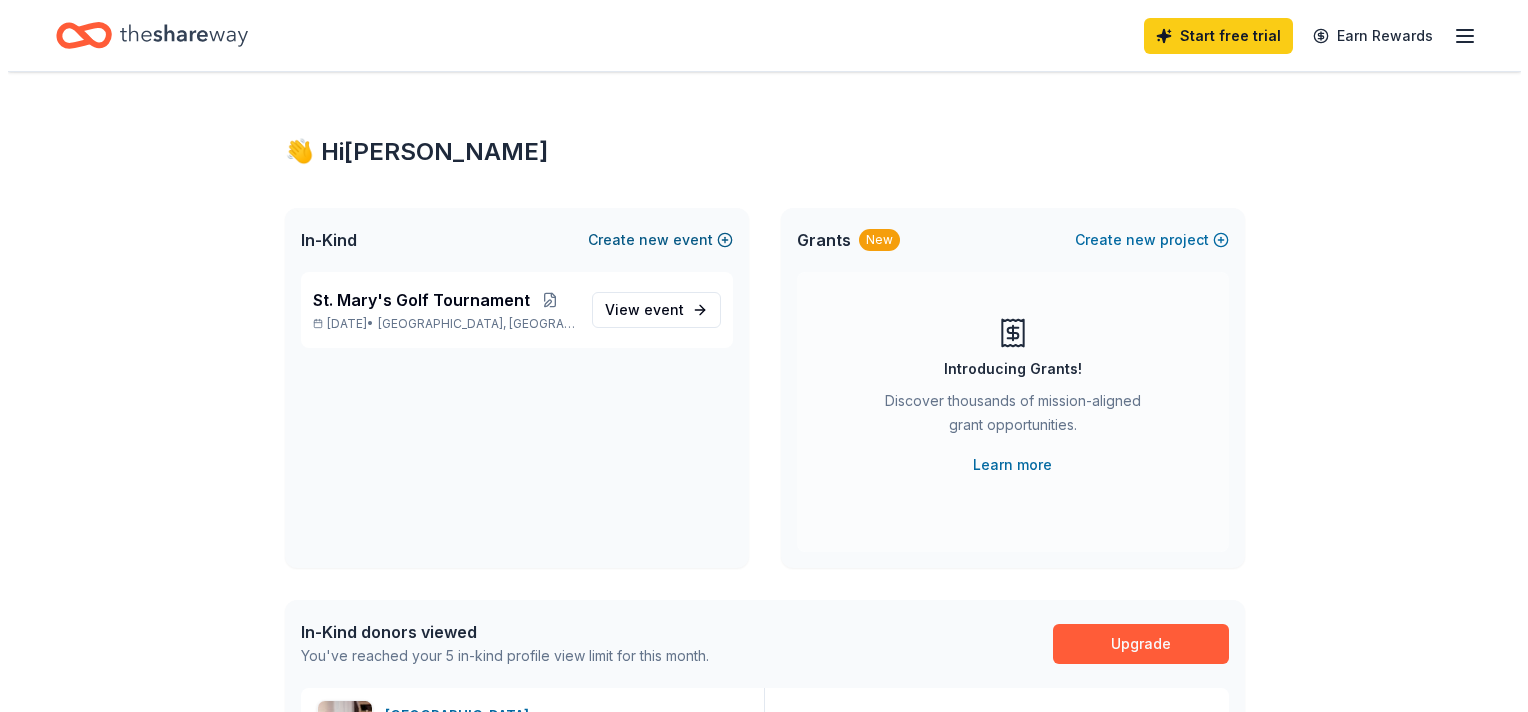 scroll, scrollTop: 0, scrollLeft: 0, axis: both 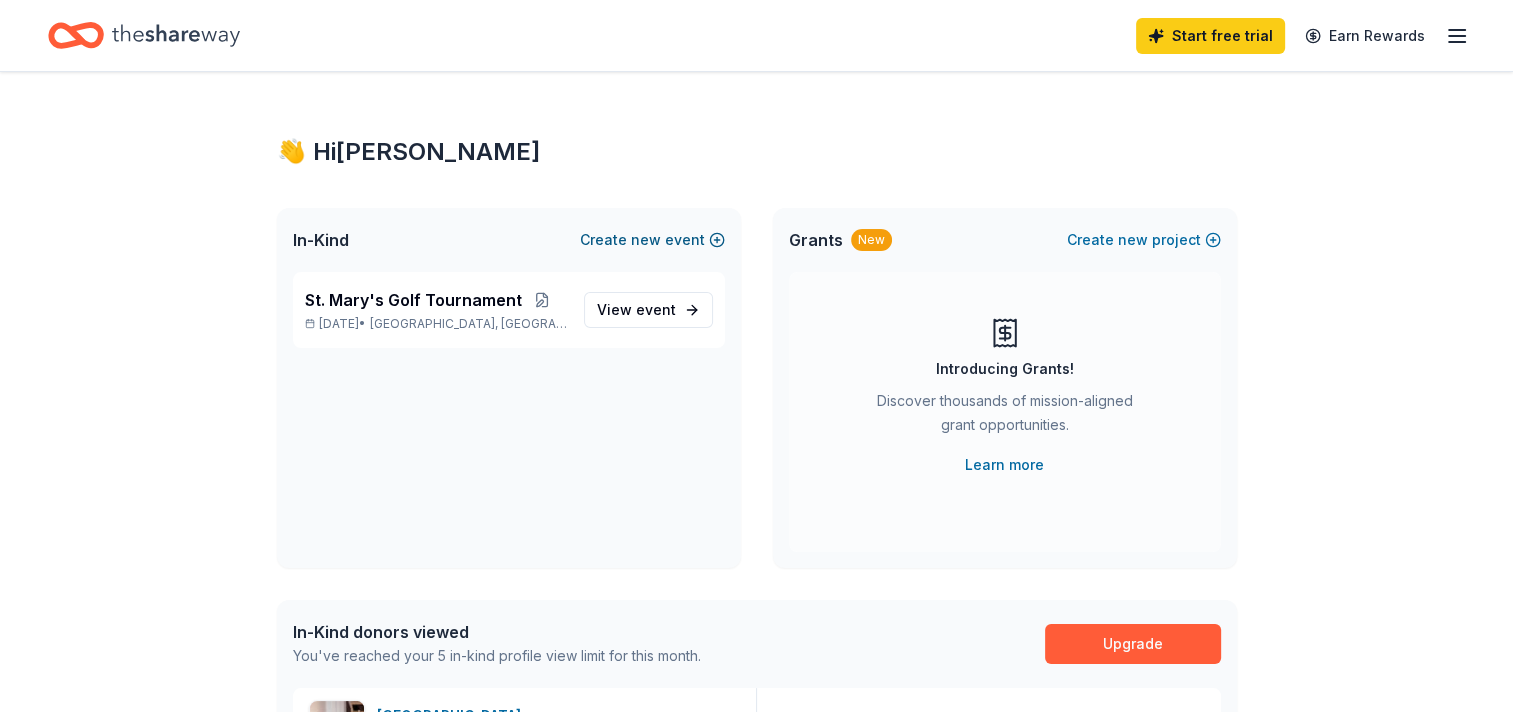 click on "Create  new  event" at bounding box center [652, 240] 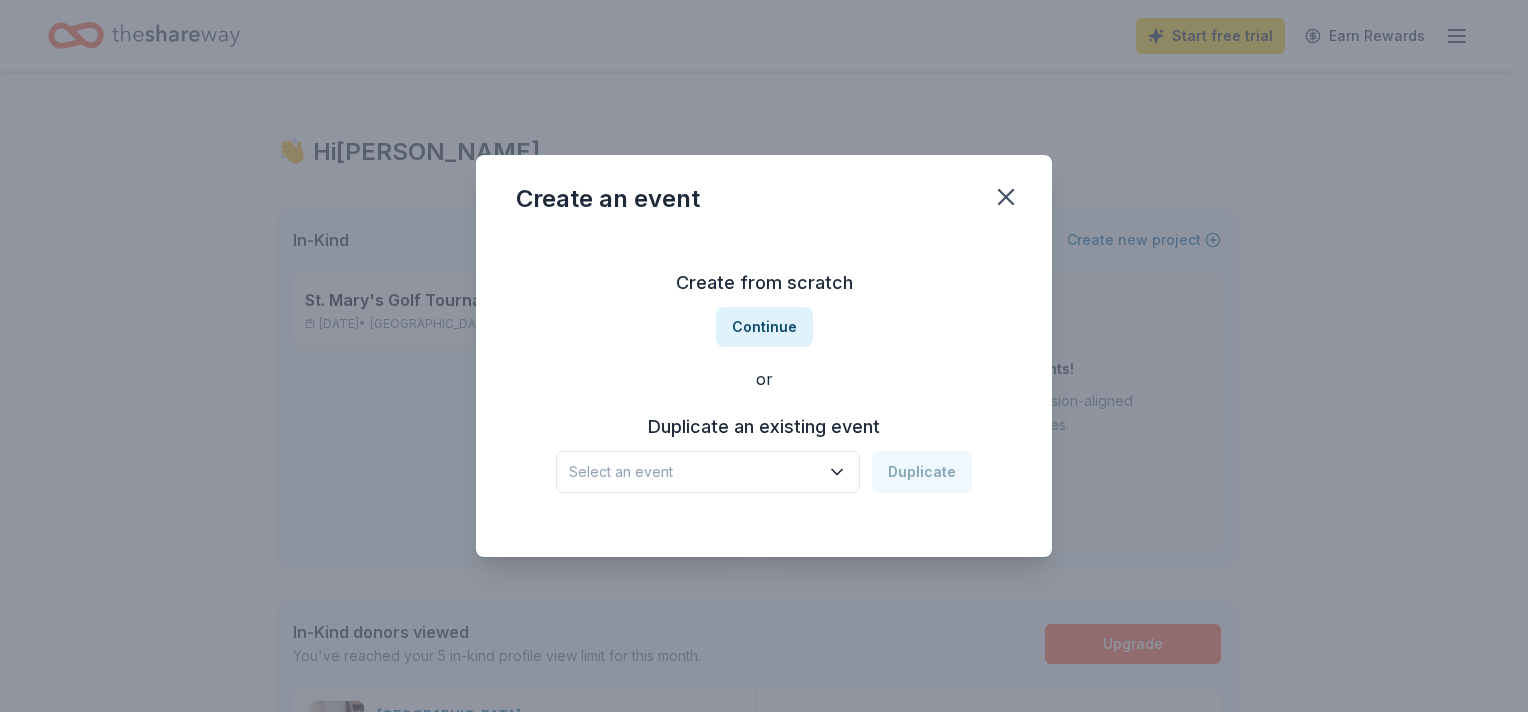 click on "Select an event" at bounding box center [694, 472] 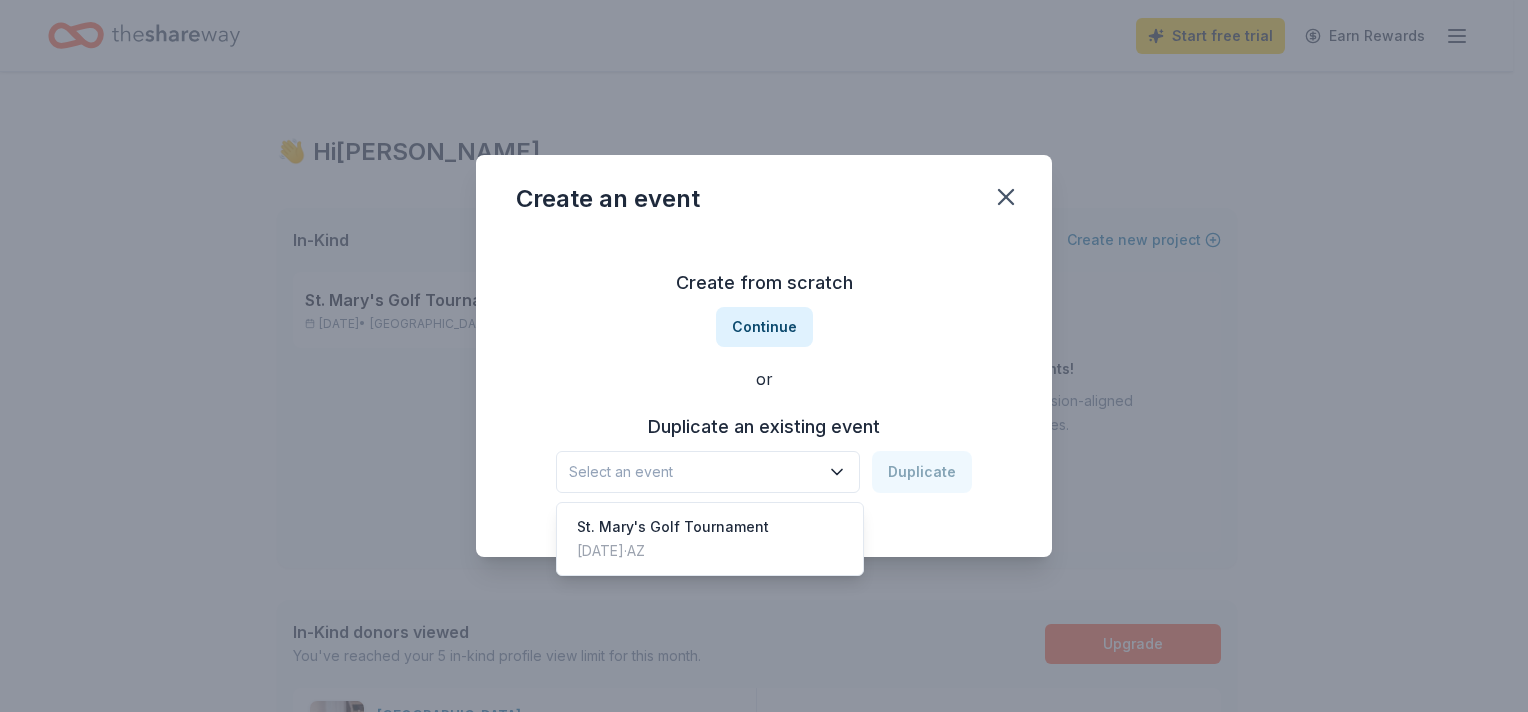 click on "Create from scratch Continue or Duplicate an existing event Select an event Duplicate" at bounding box center (764, 380) 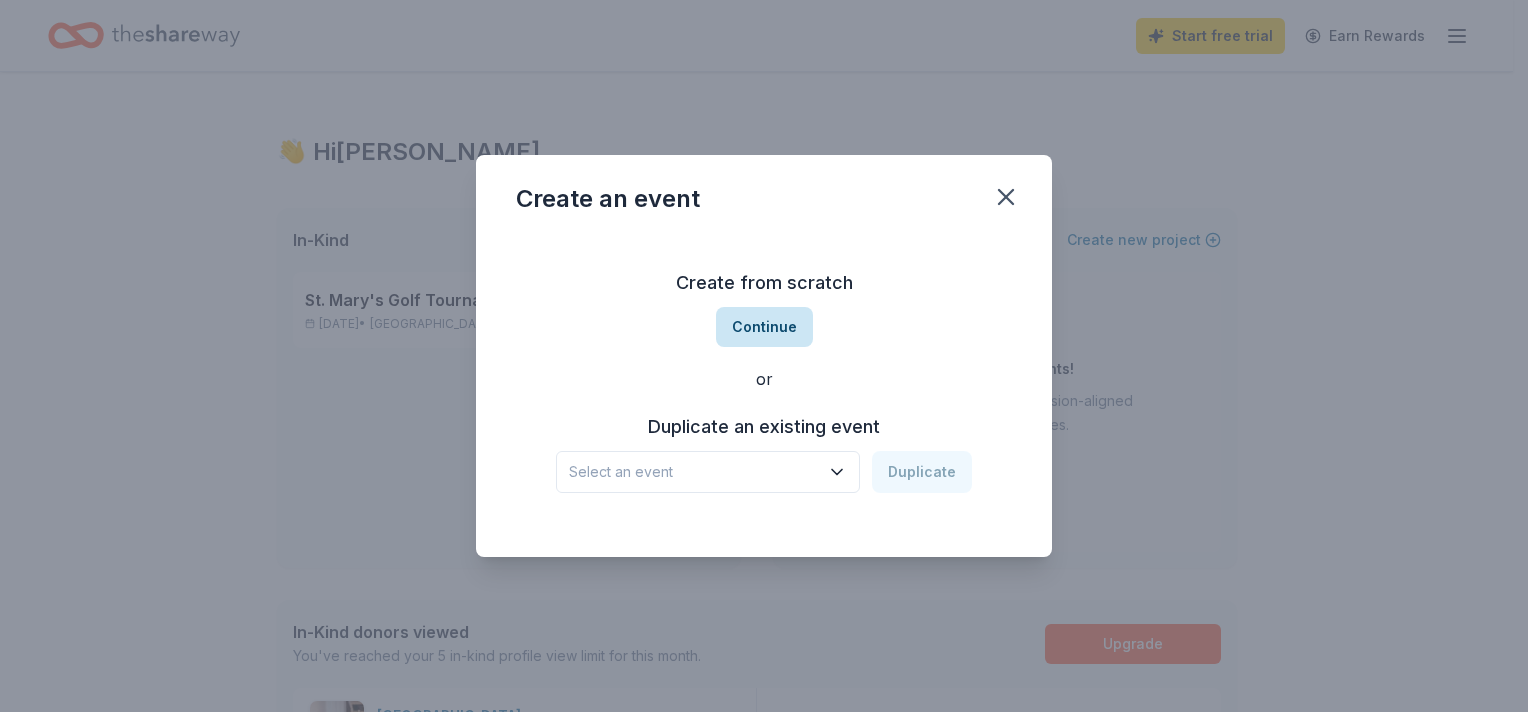 click on "Continue" at bounding box center [764, 327] 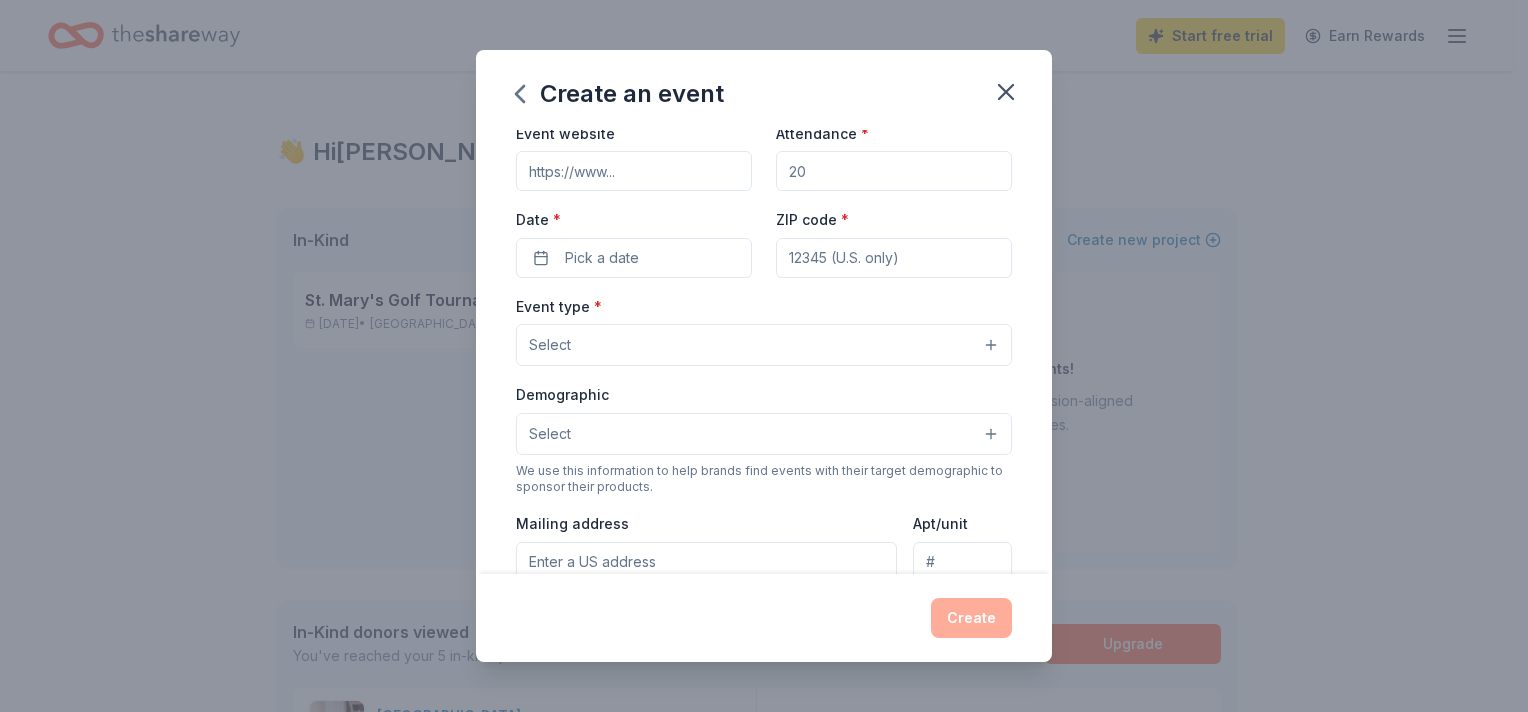scroll, scrollTop: 0, scrollLeft: 0, axis: both 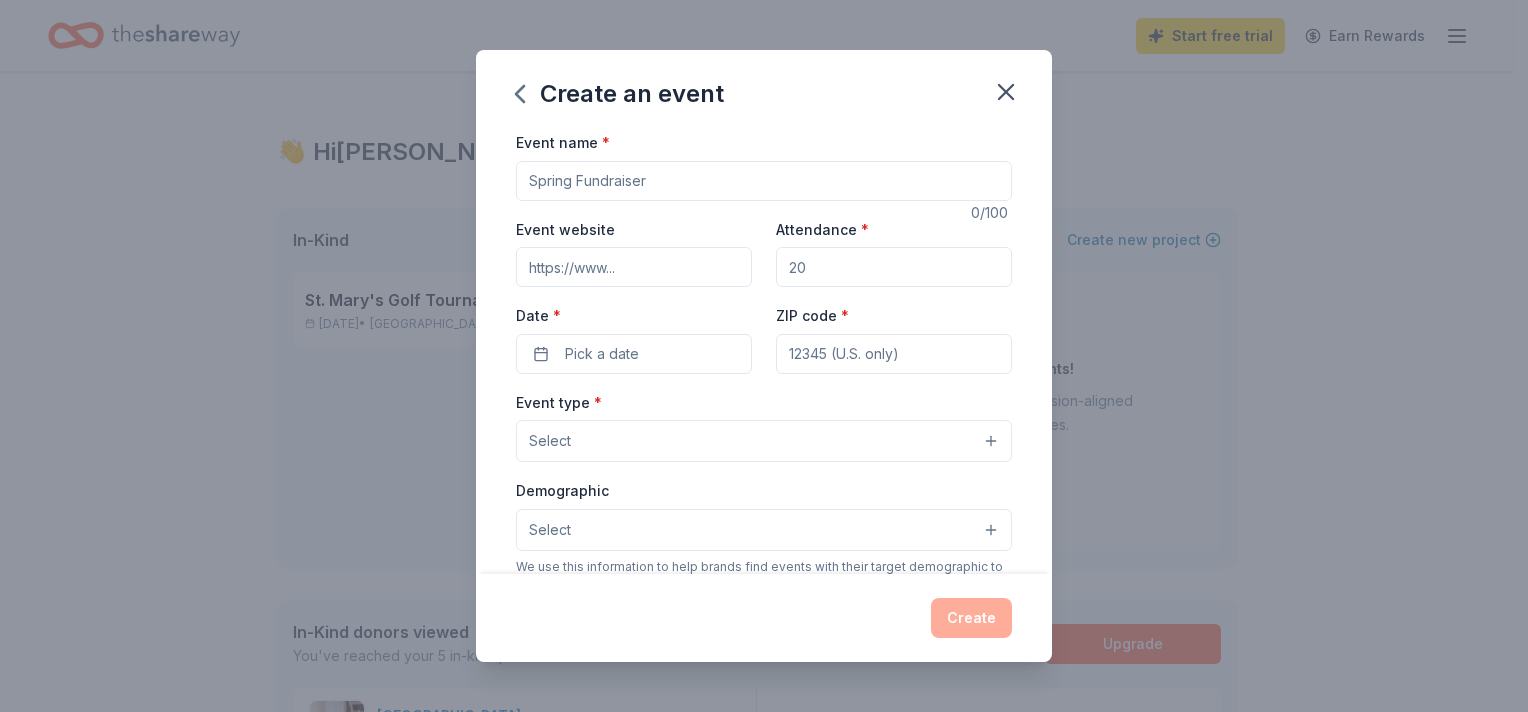 drag, startPoint x: 937, startPoint y: 429, endPoint x: 374, endPoint y: -108, distance: 778.0347 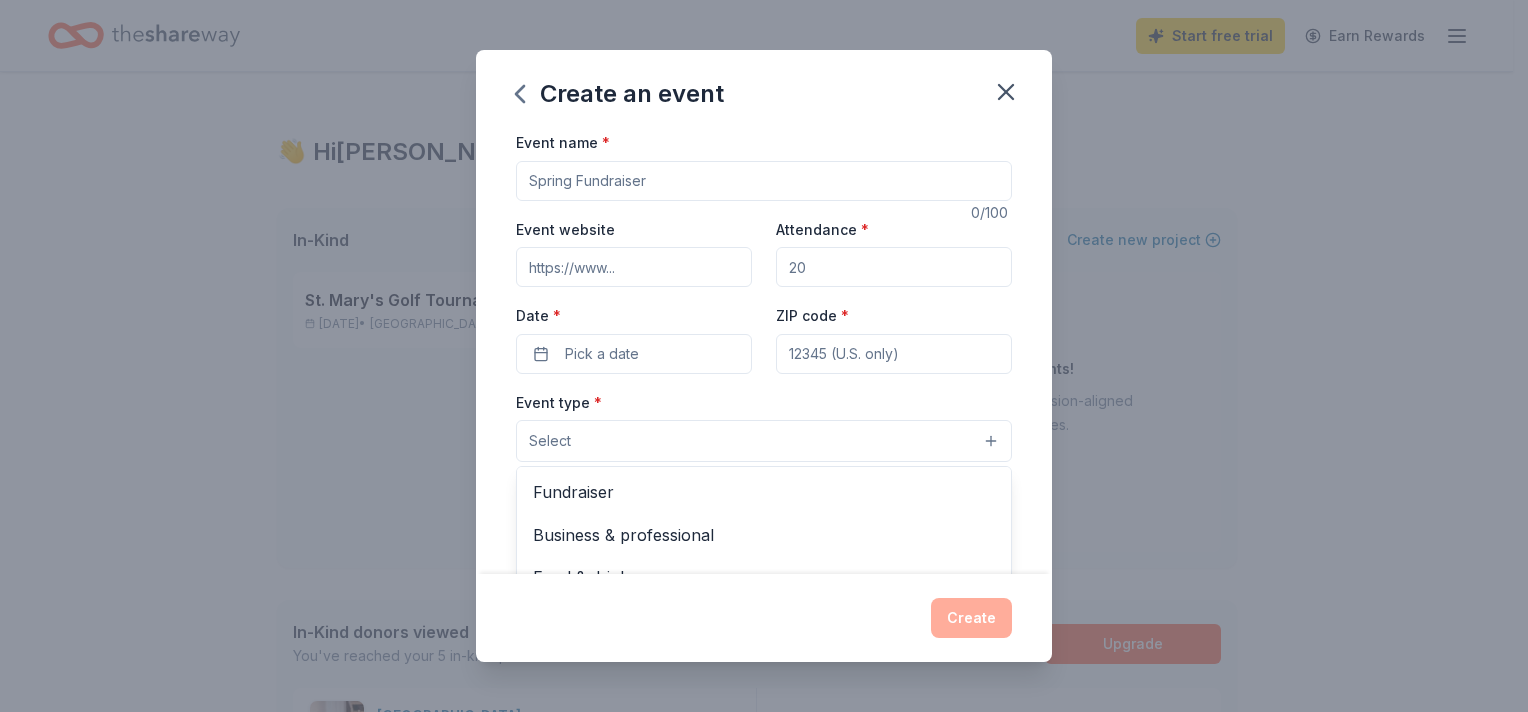 click on "Event type * Select Fundraiser Business & professional Food & drink Health & wellness Hobbies Music Performing & visual arts" at bounding box center (764, 426) 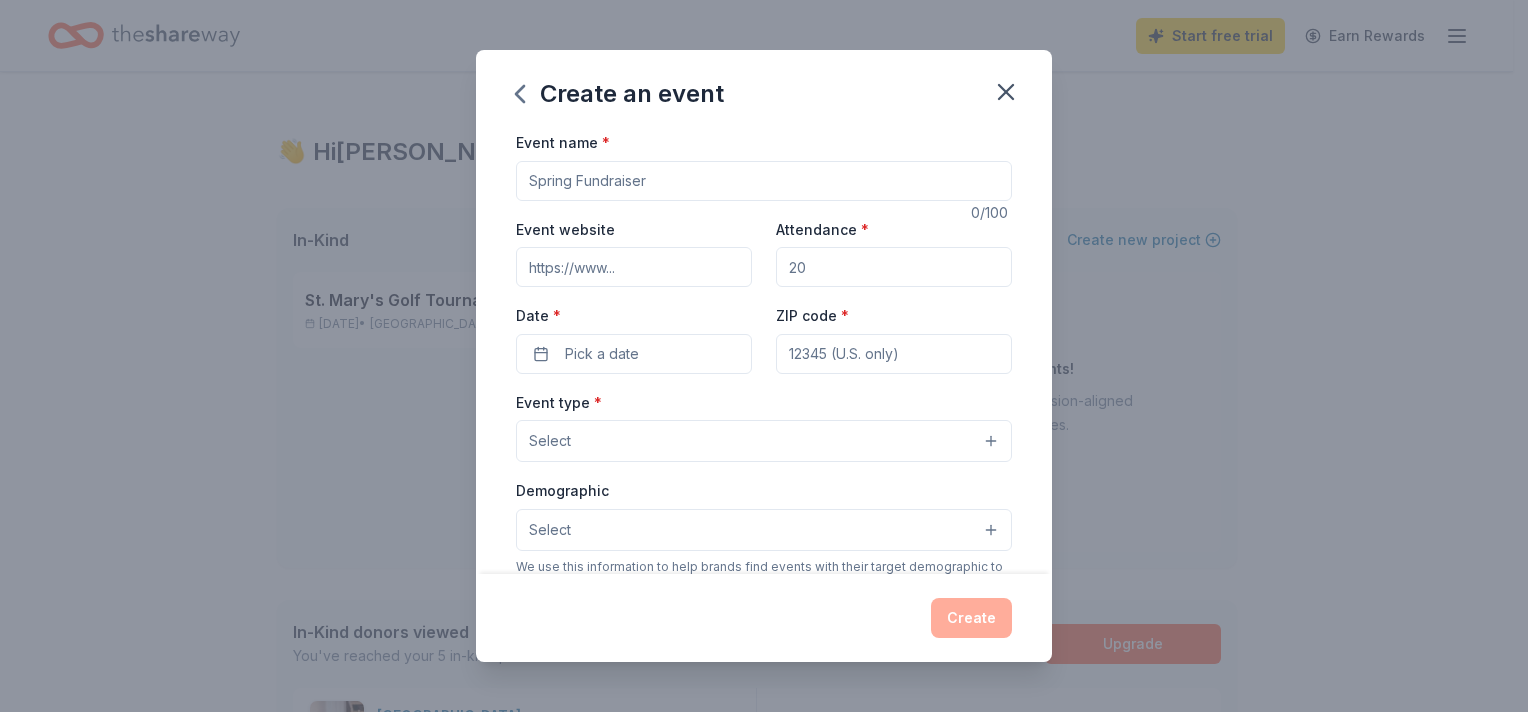 click on "Event website" at bounding box center (634, 267) 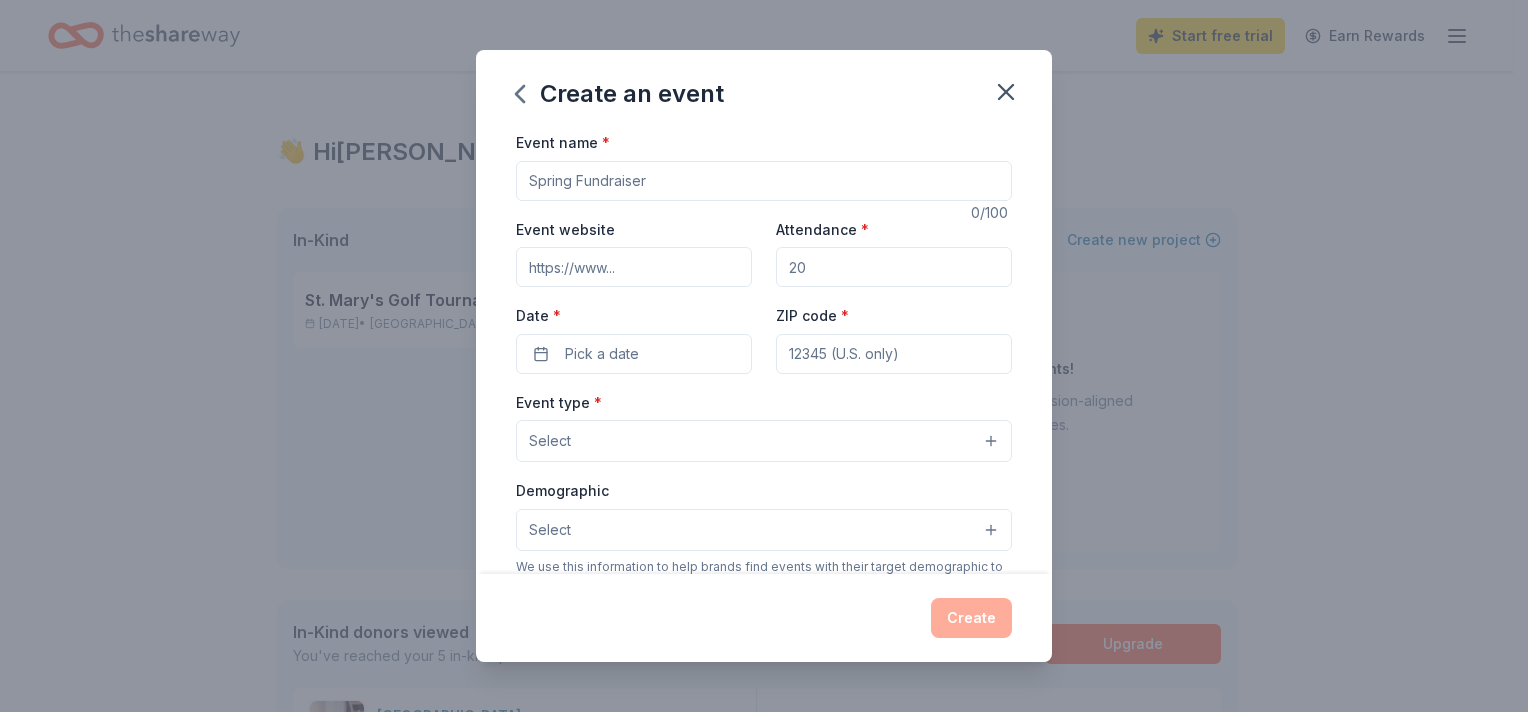 click on "Event name *" at bounding box center [764, 181] 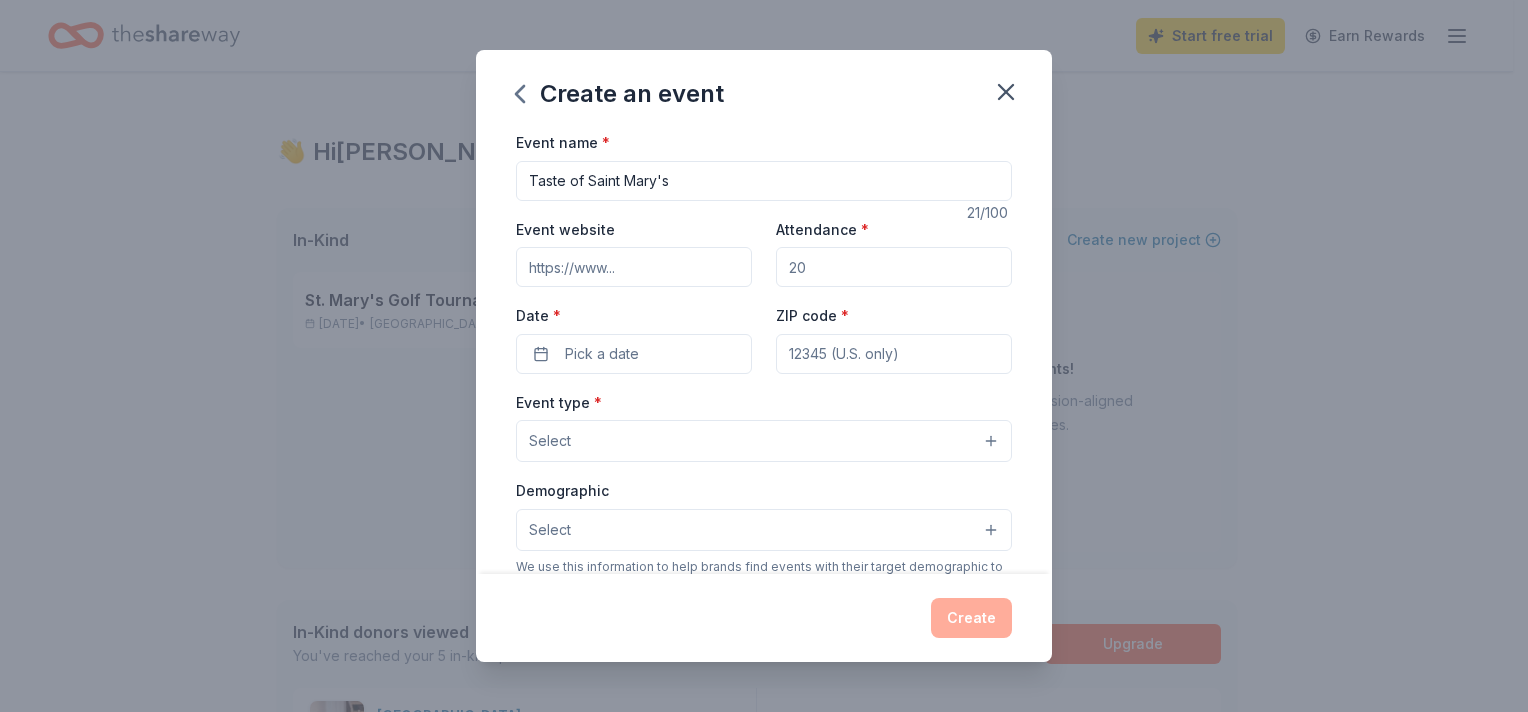 type on "Taste of Saint Mary's" 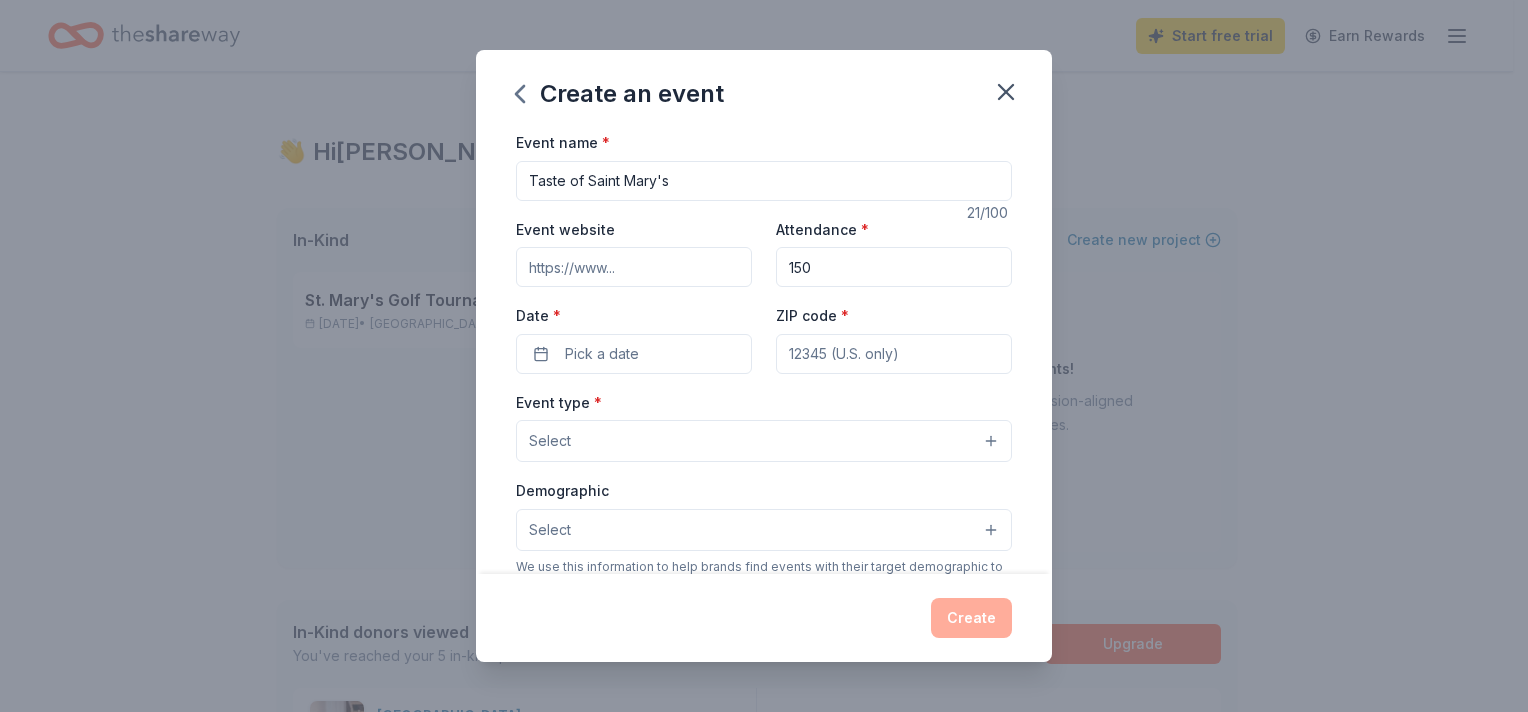type on "150" 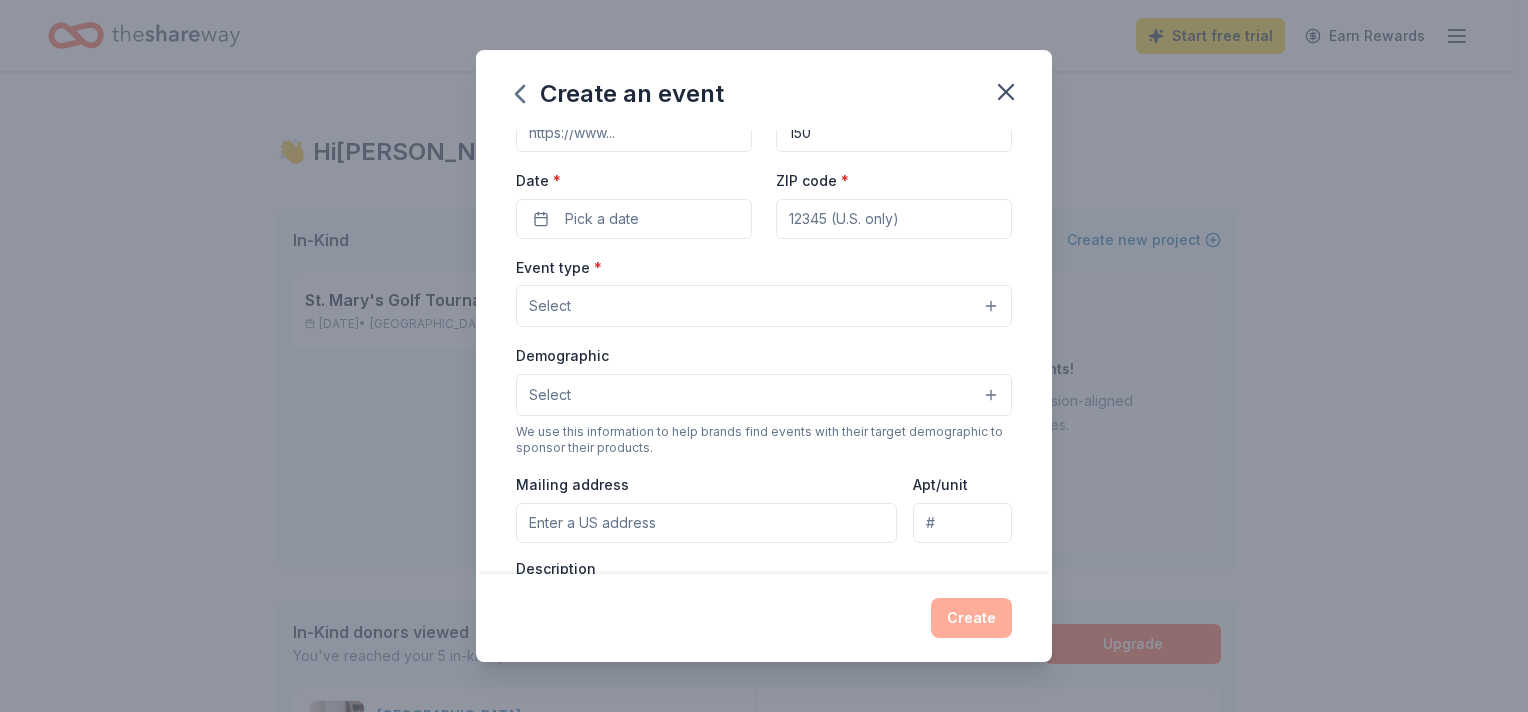 scroll, scrollTop: 140, scrollLeft: 0, axis: vertical 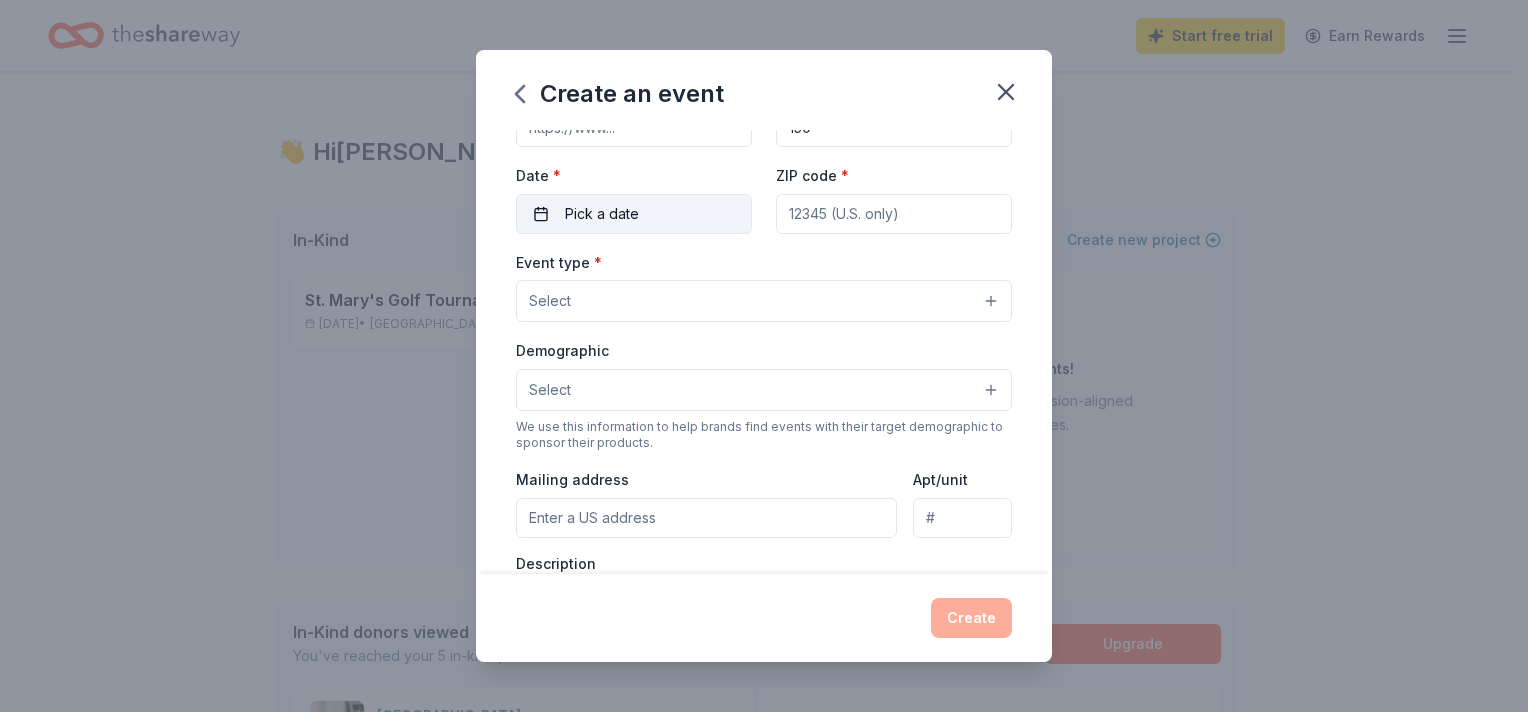 click on "Pick a date" at bounding box center [634, 214] 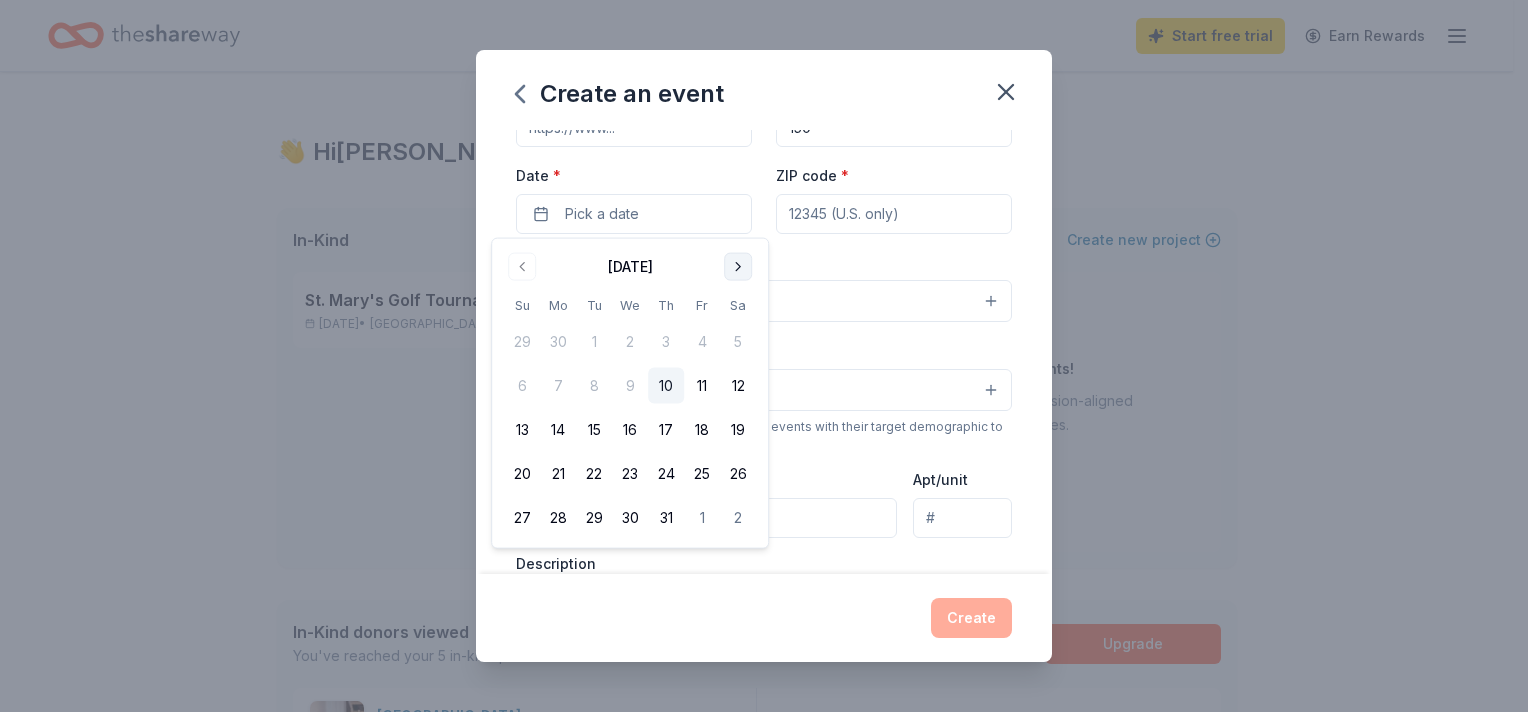 click at bounding box center [738, 267] 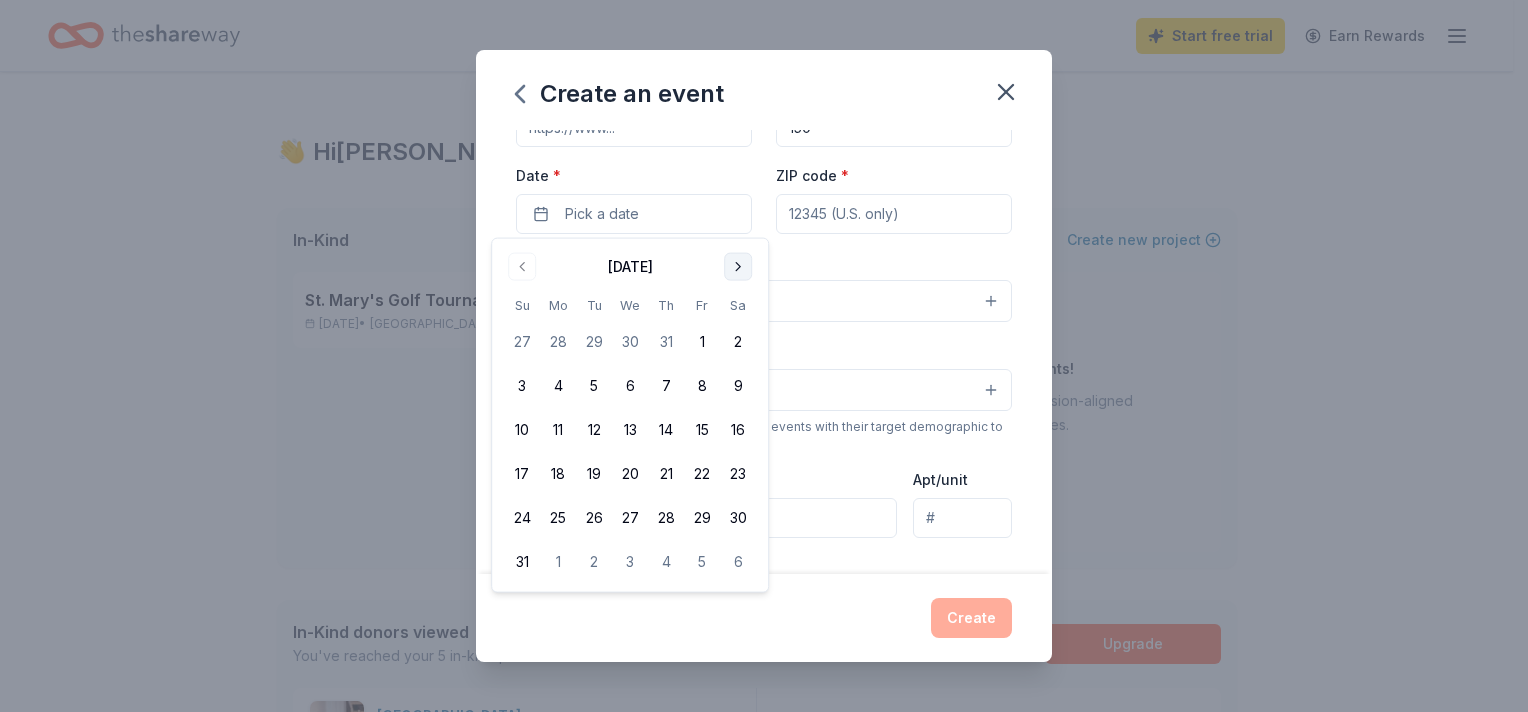 click at bounding box center [738, 267] 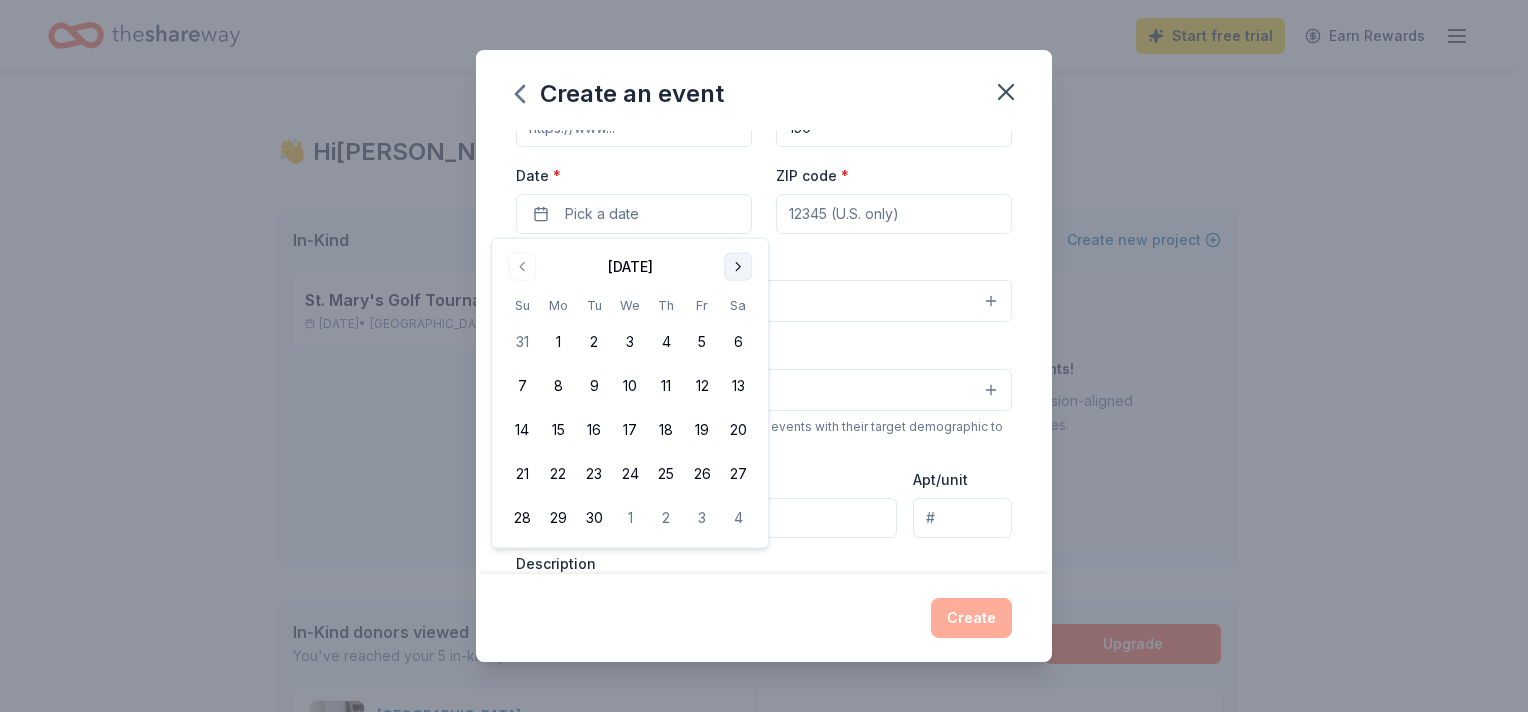 click at bounding box center (738, 267) 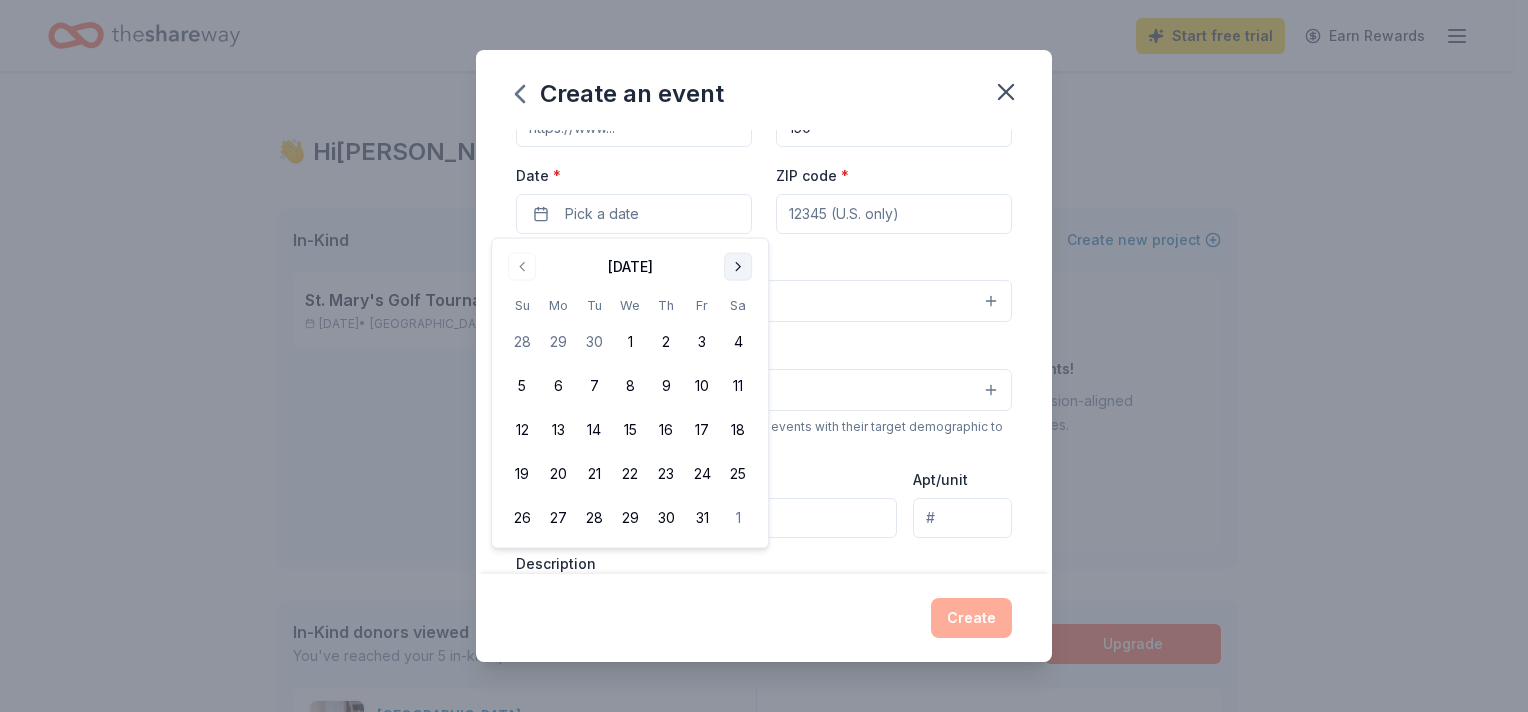 click at bounding box center (738, 267) 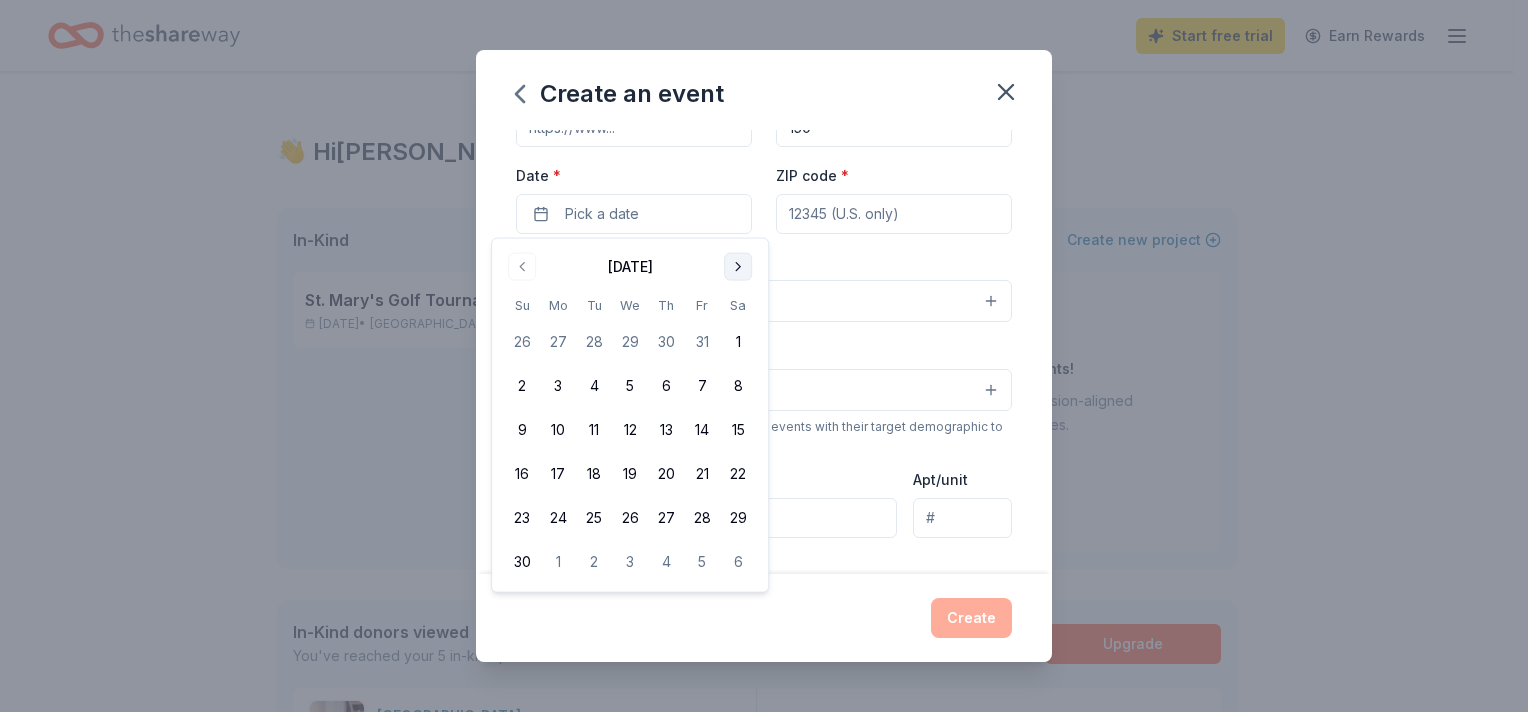 click at bounding box center [738, 267] 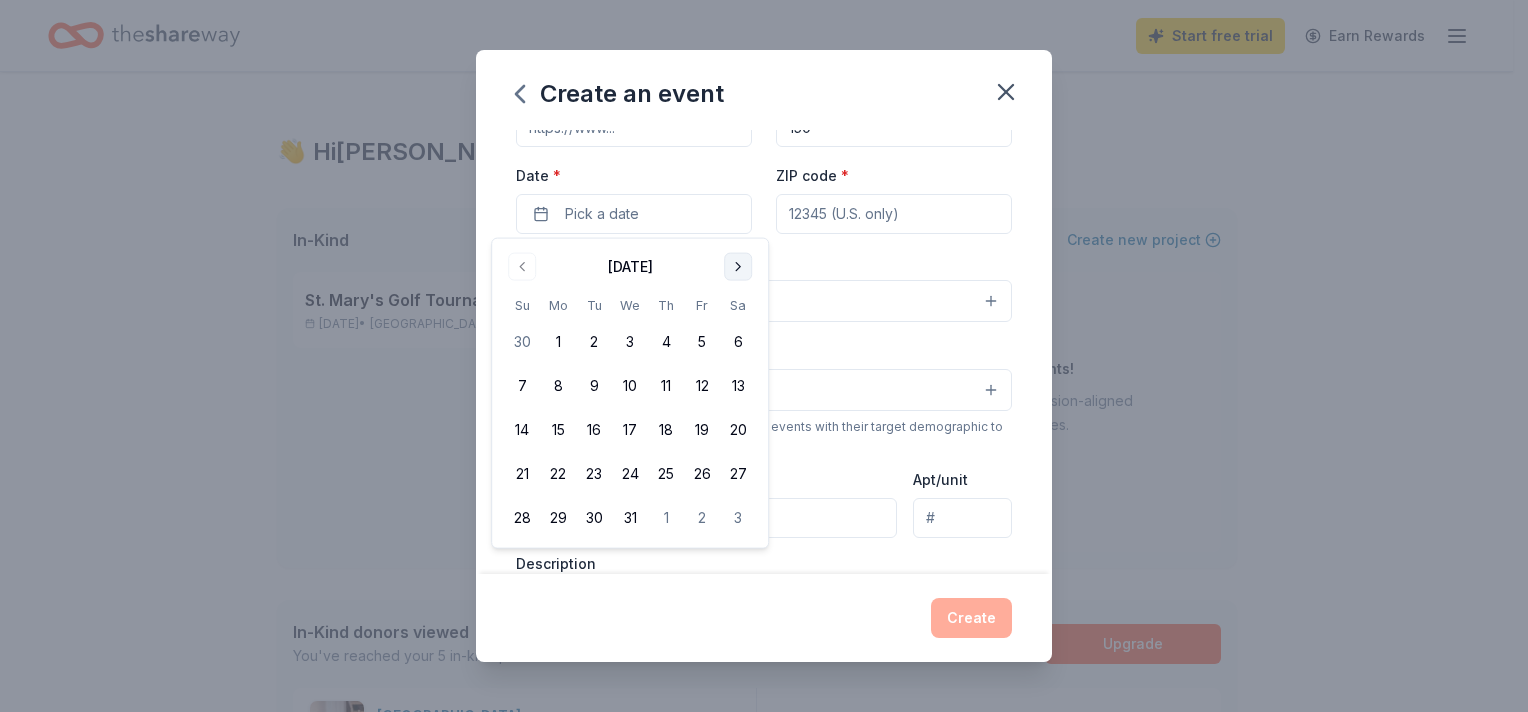 click at bounding box center [738, 267] 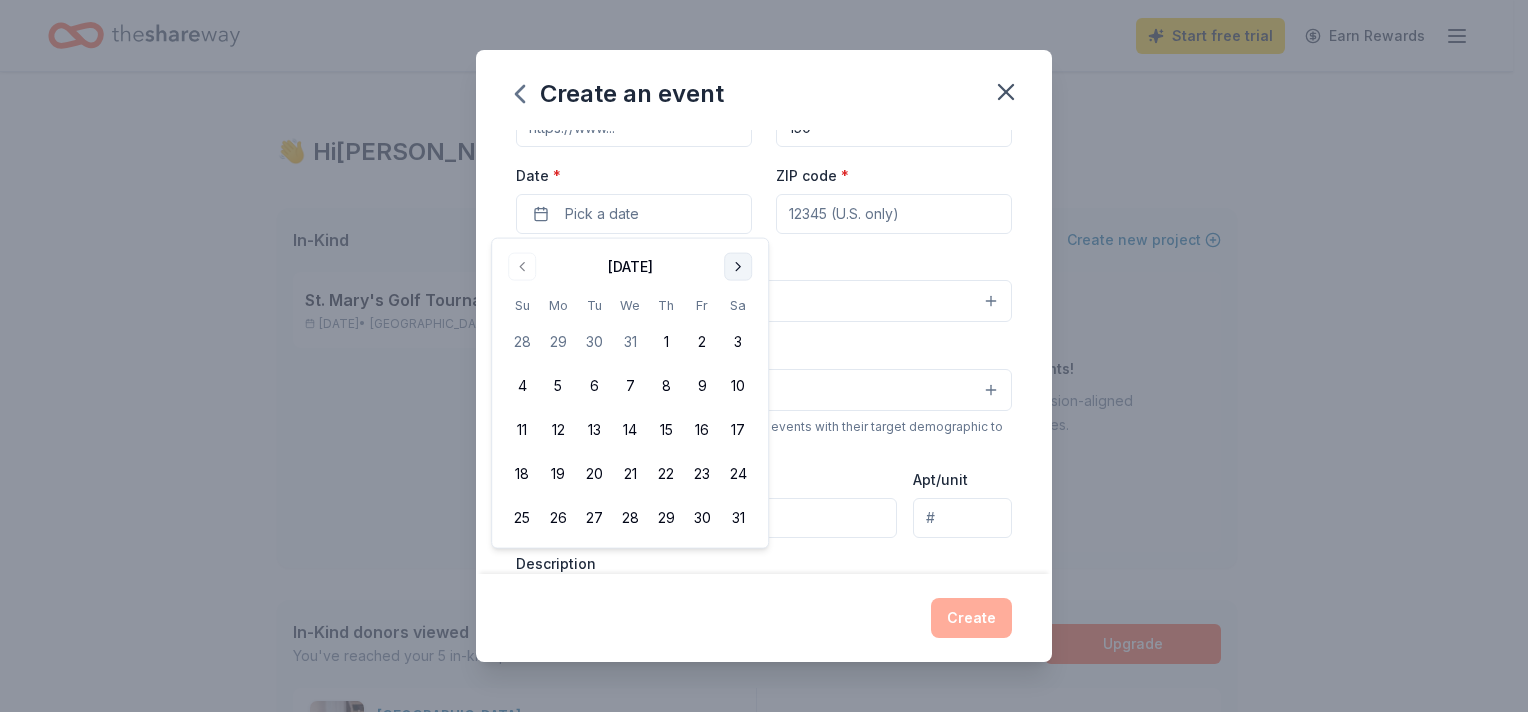 click at bounding box center (738, 267) 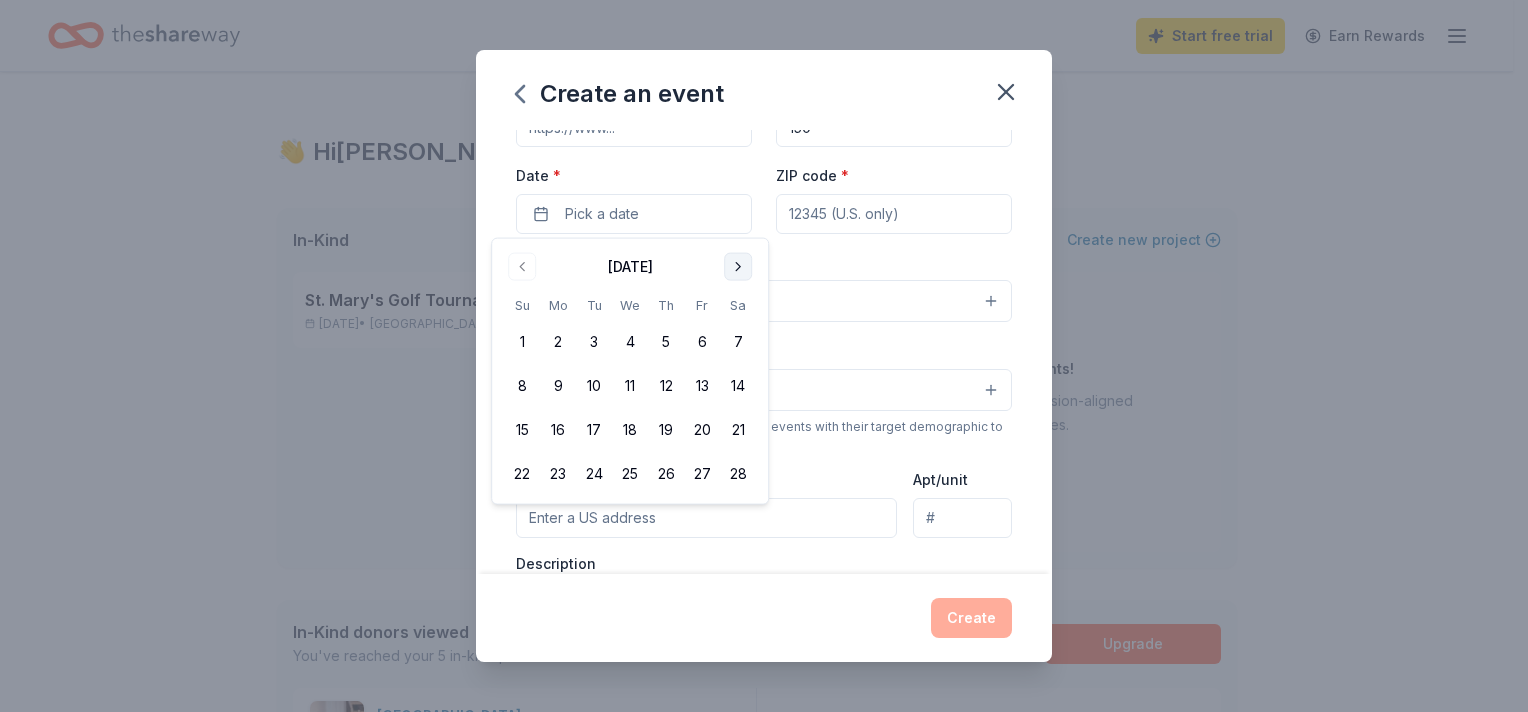 click at bounding box center [738, 267] 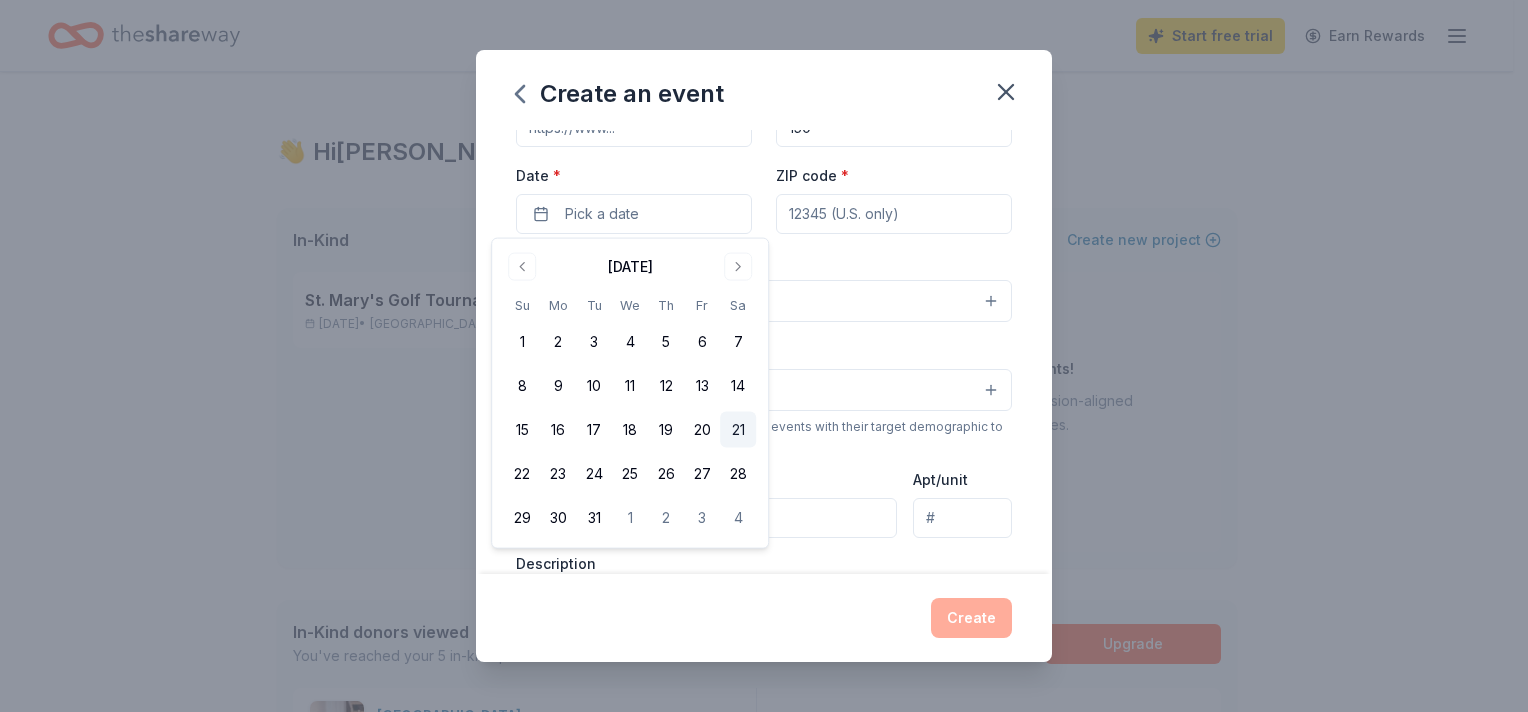 click on "21" at bounding box center [738, 430] 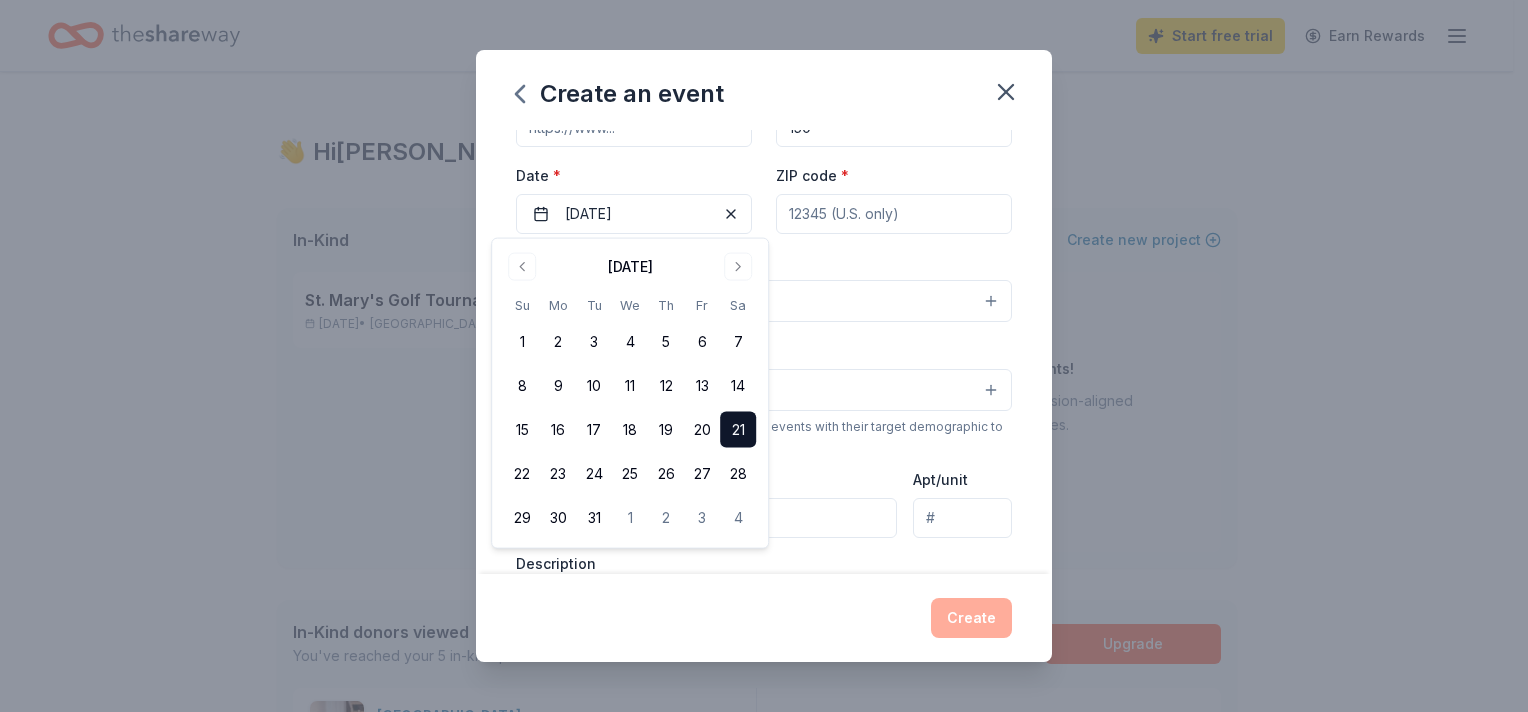 click on "Event type * Select" at bounding box center [764, 286] 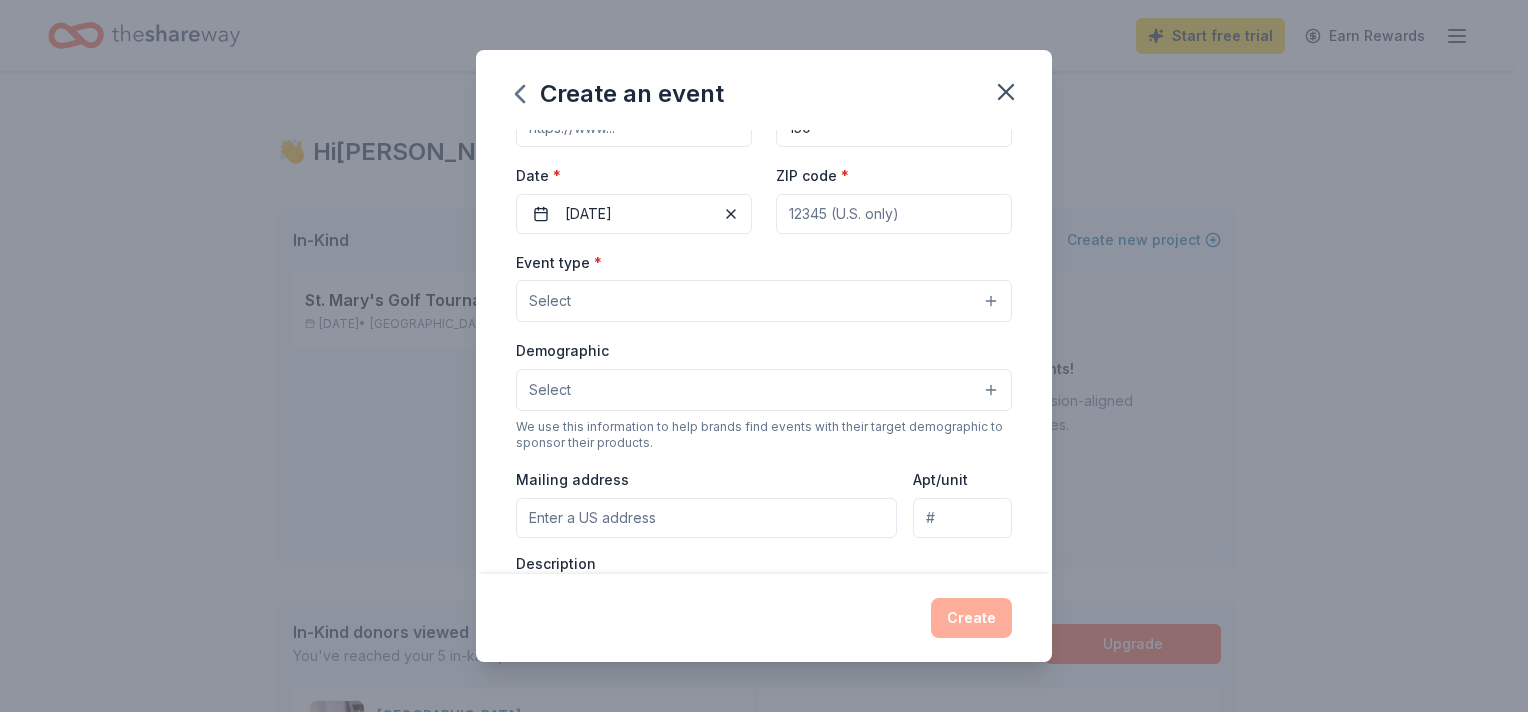 click on "ZIP code *" at bounding box center [894, 214] 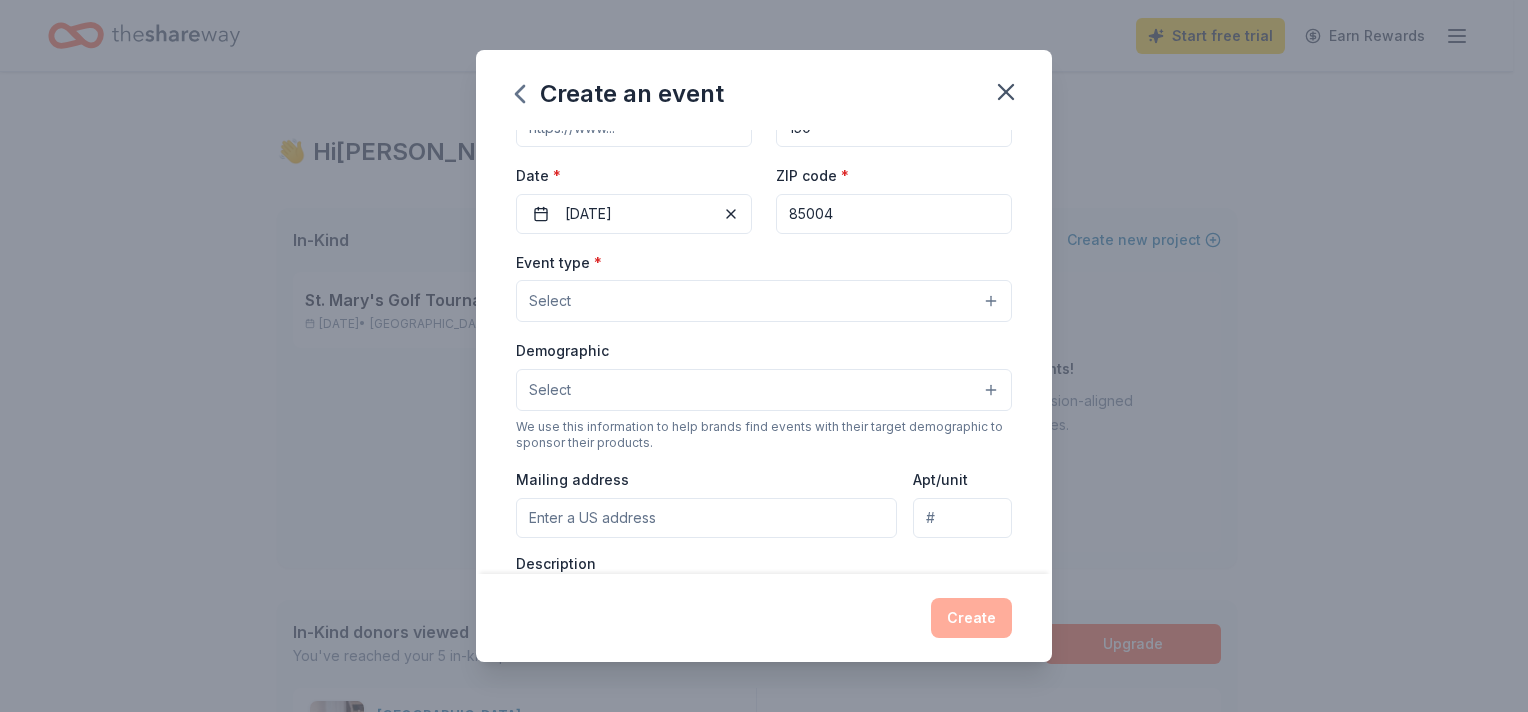 type on "[STREET_ADDRESS]" 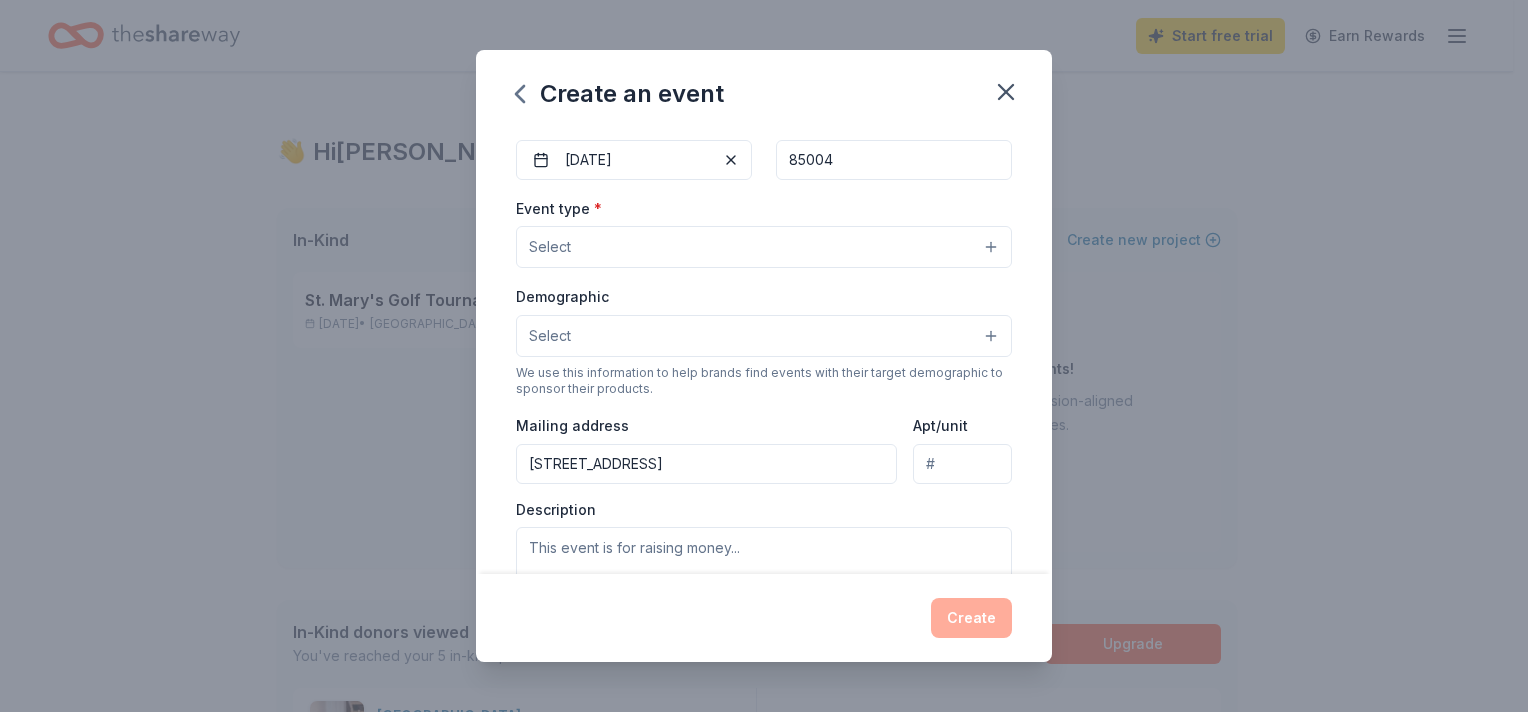 scroll, scrollTop: 204, scrollLeft: 0, axis: vertical 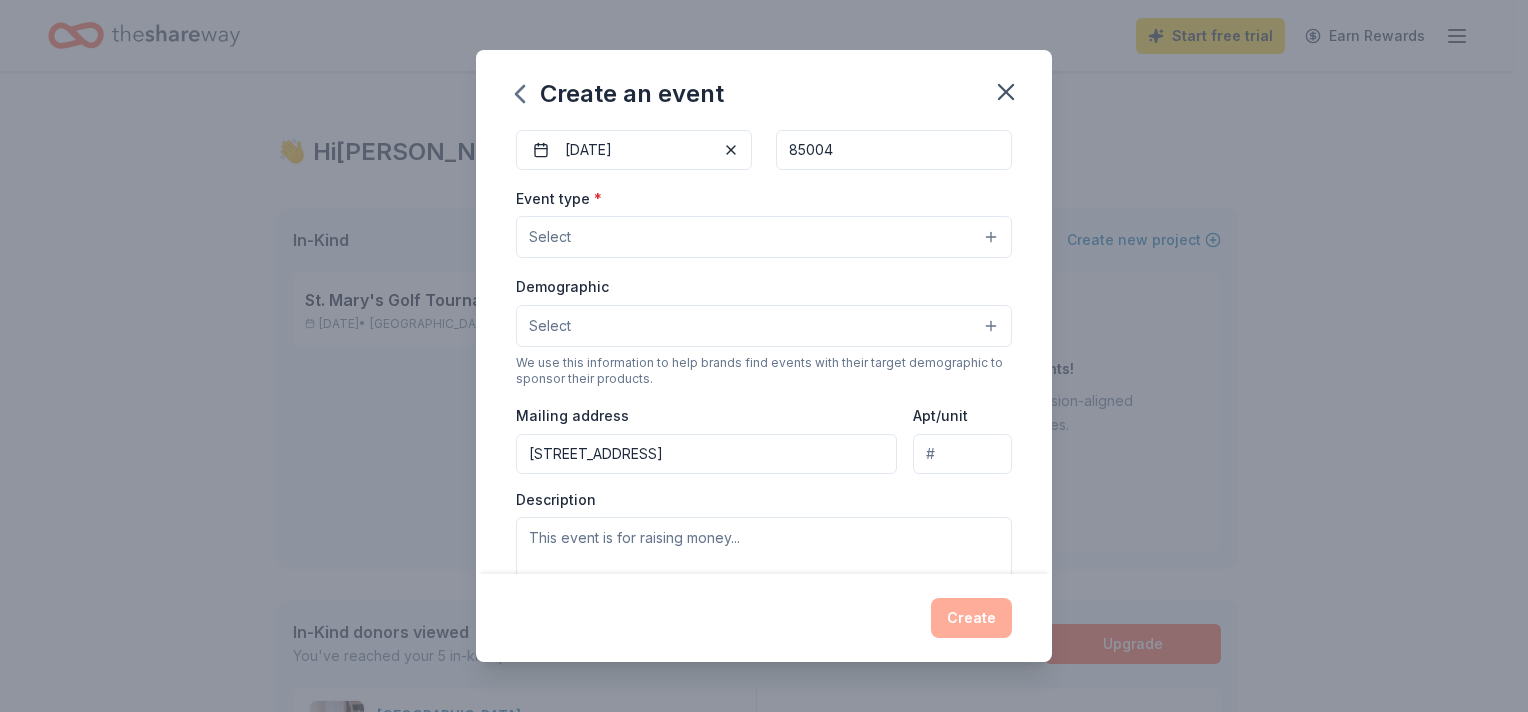 click on "Select" at bounding box center (764, 237) 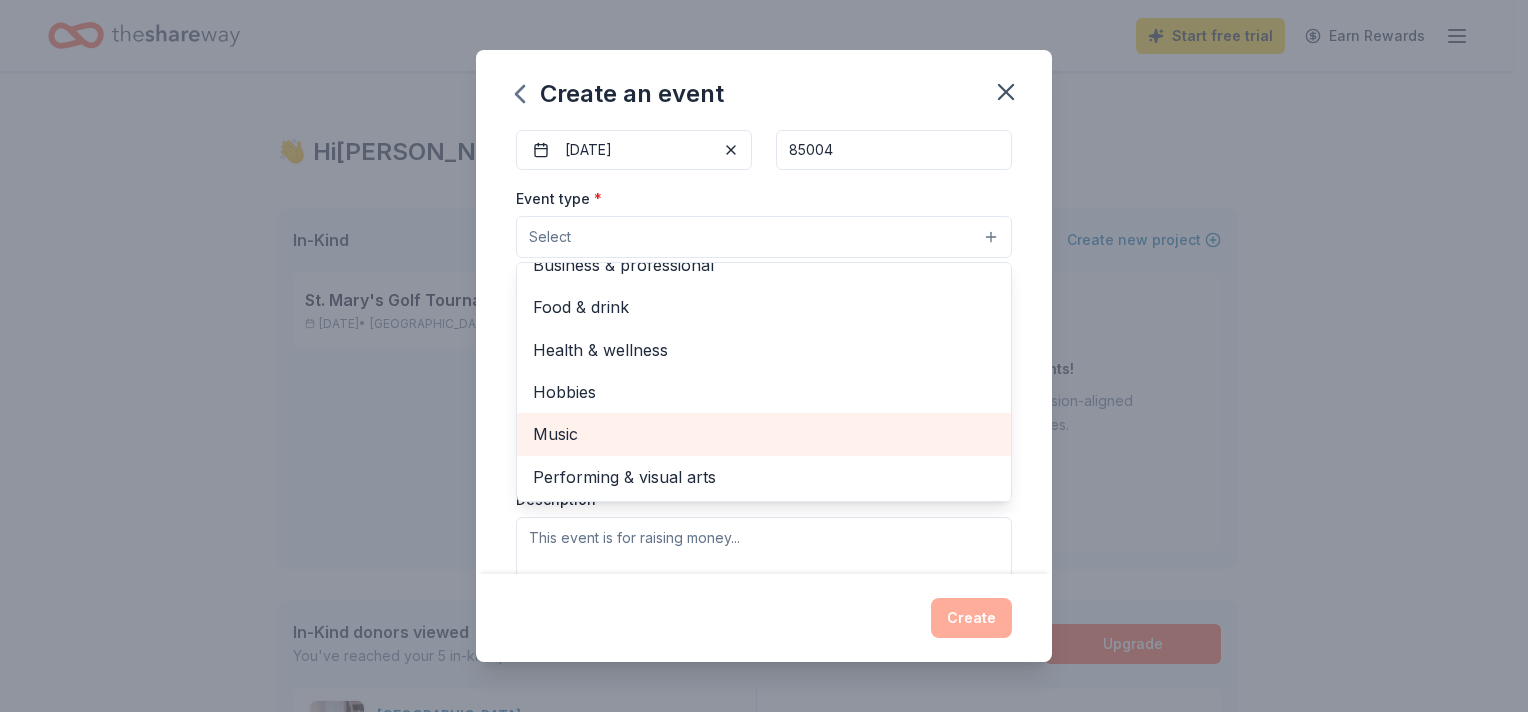 scroll, scrollTop: 0, scrollLeft: 0, axis: both 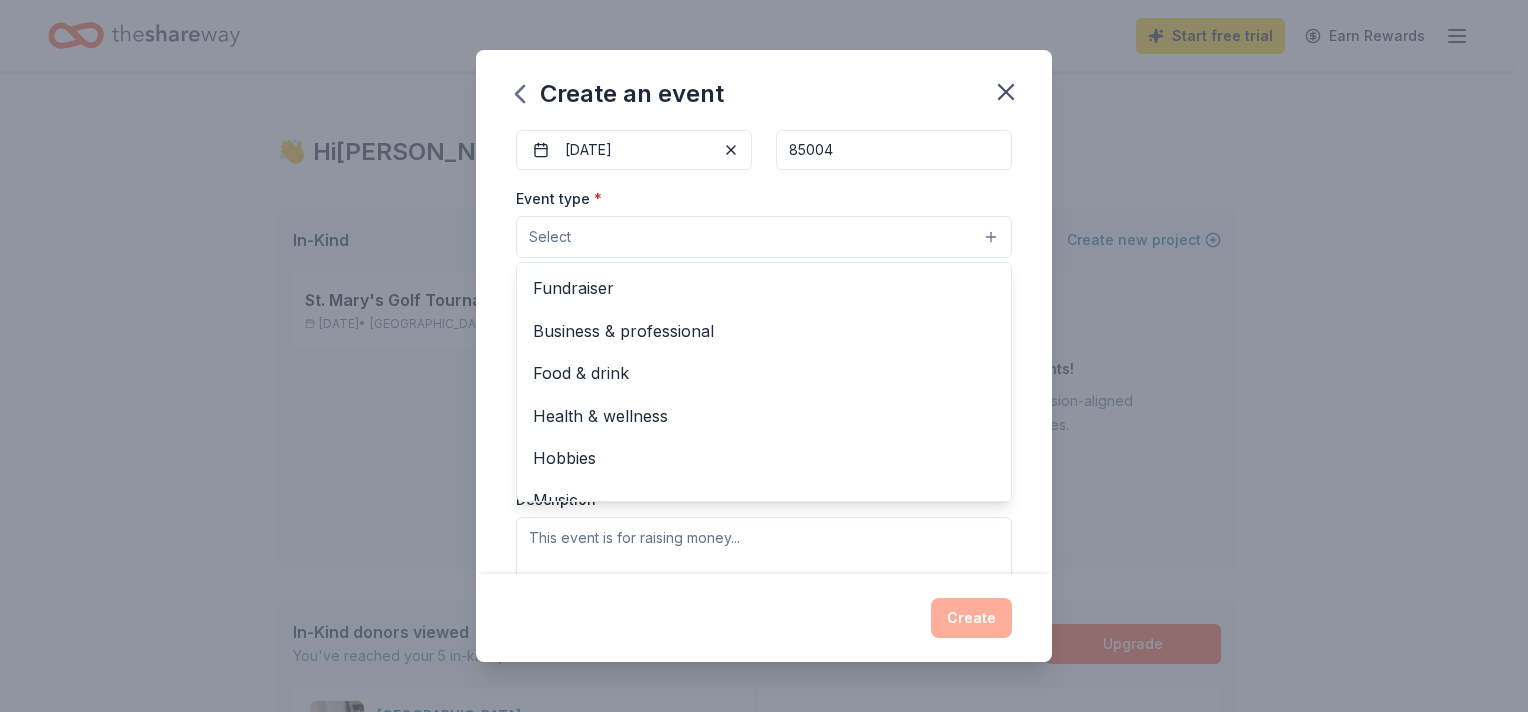 click on "Fundraiser Business & professional Food & drink Health & wellness Hobbies Music Performing & visual arts" at bounding box center (764, 382) 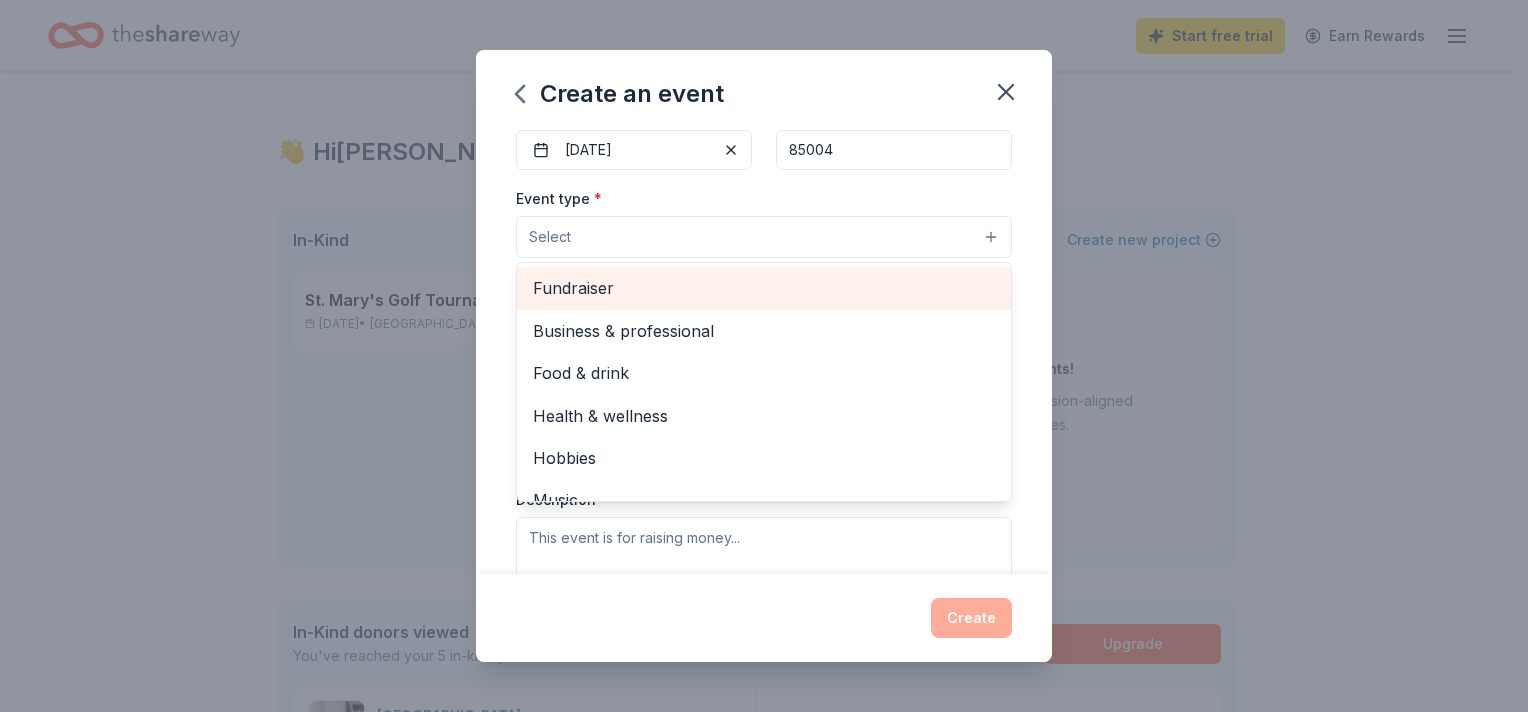 click on "Fundraiser" at bounding box center (764, 288) 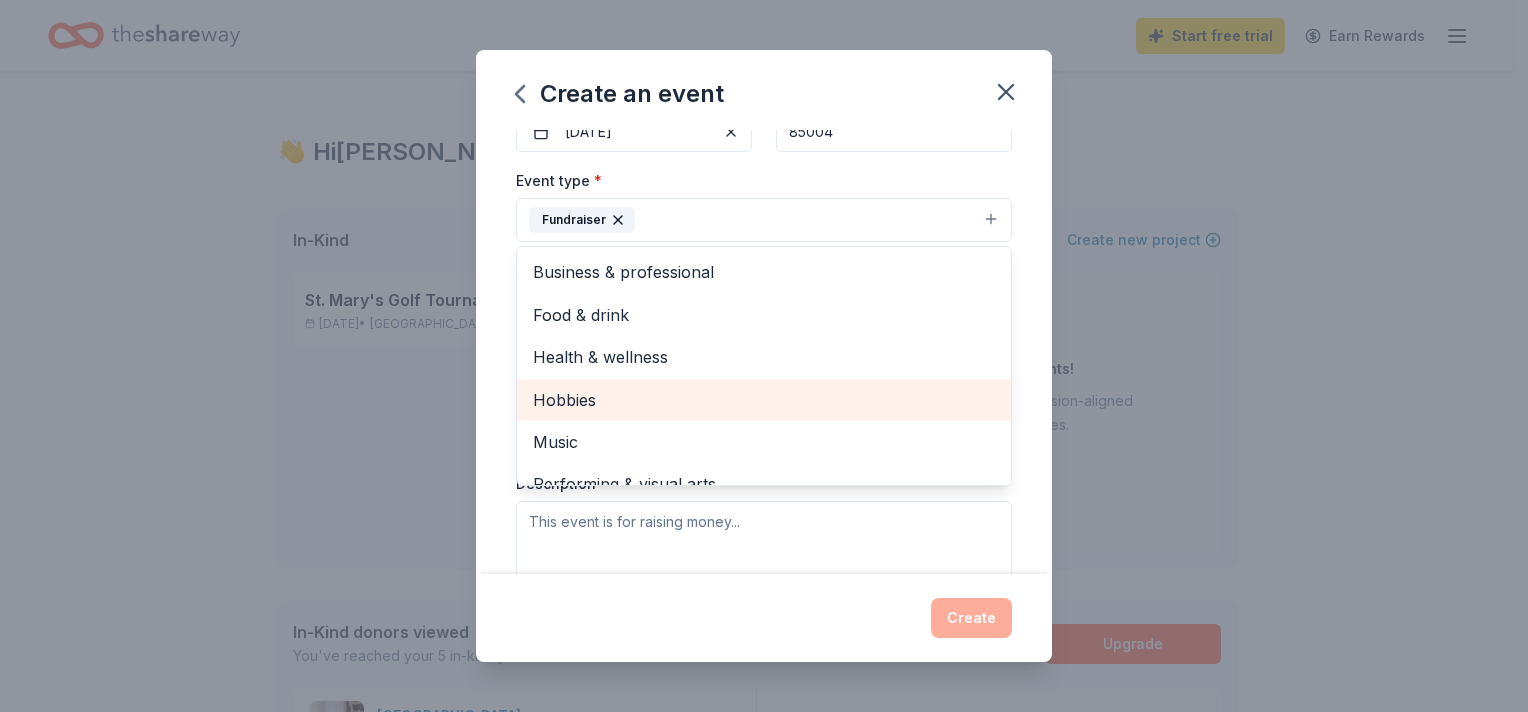 scroll, scrollTop: 244, scrollLeft: 0, axis: vertical 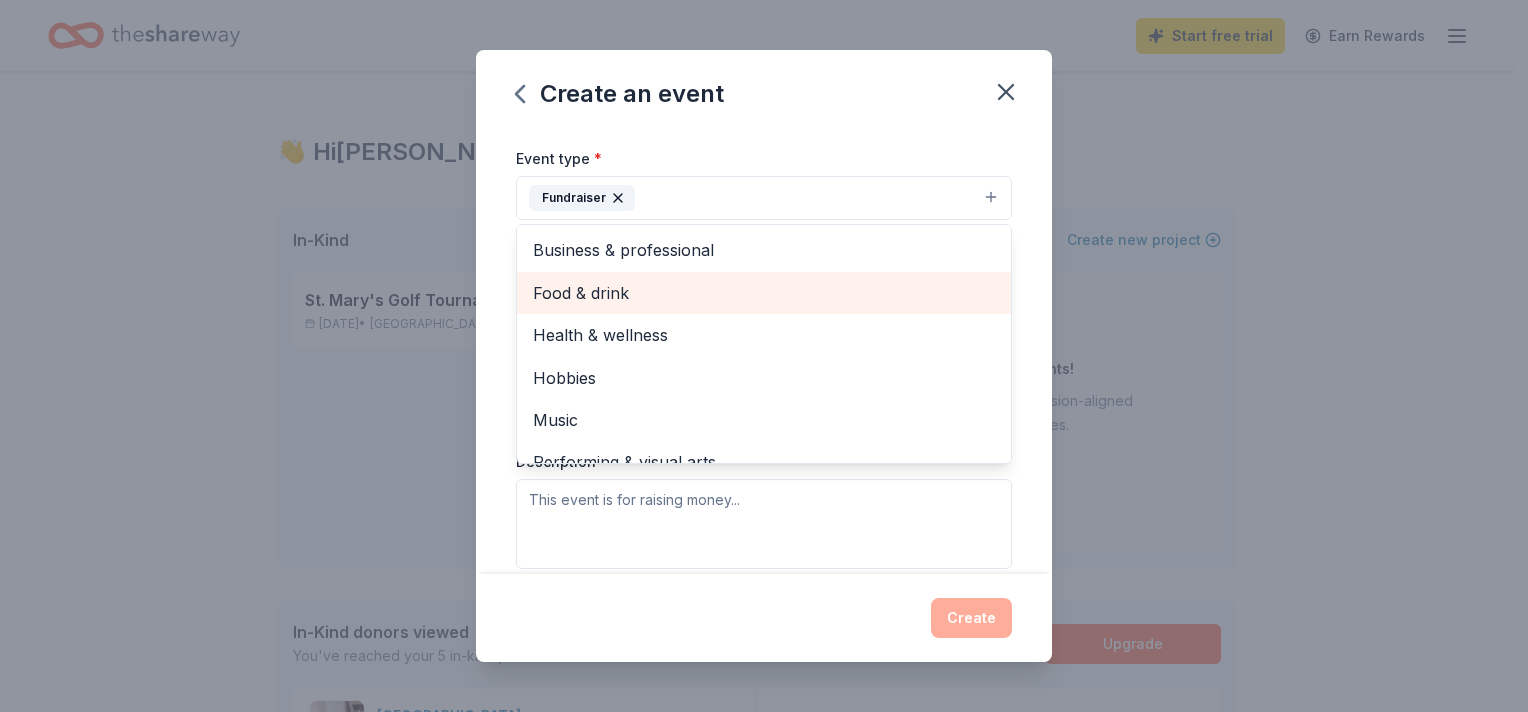 click on "Food & drink" at bounding box center (764, 293) 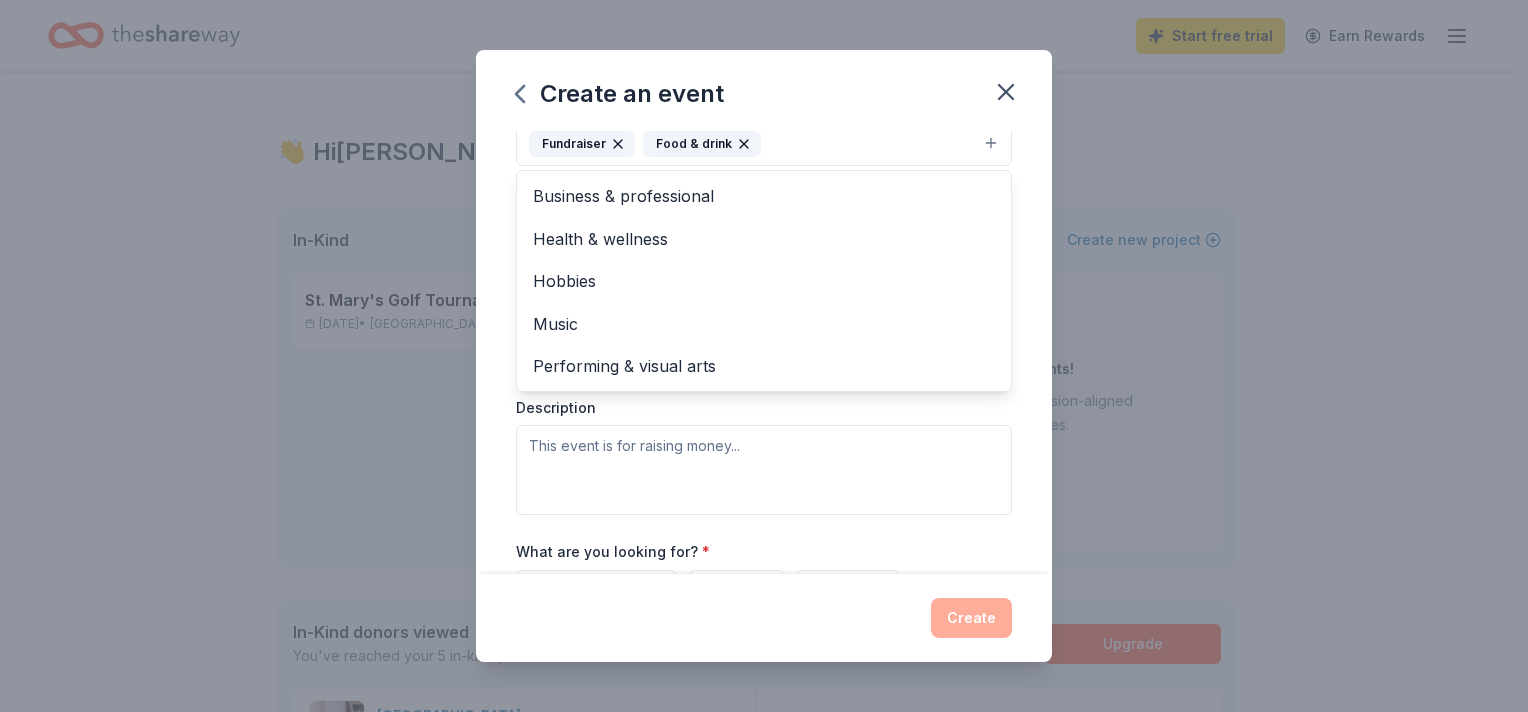 scroll, scrollTop: 296, scrollLeft: 0, axis: vertical 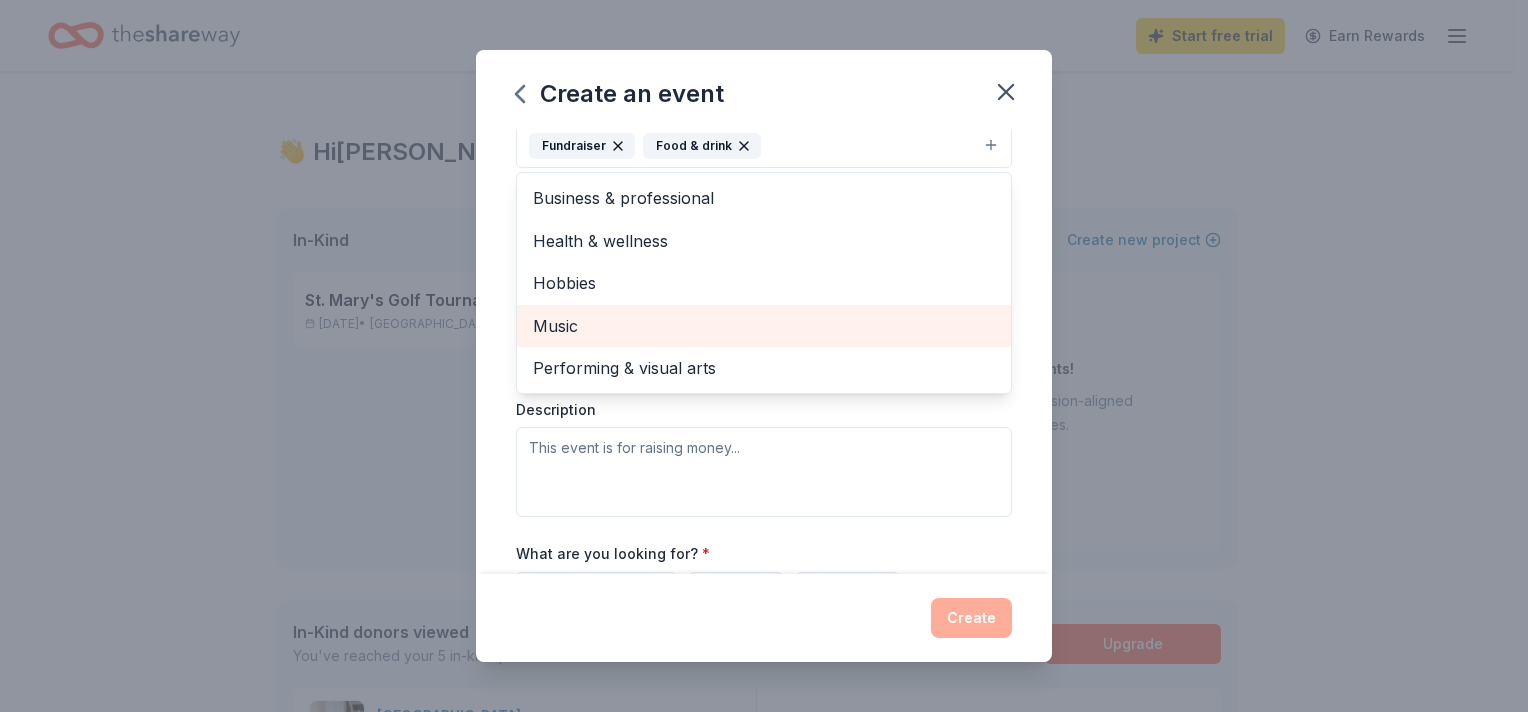 click on "Music" at bounding box center [764, 326] 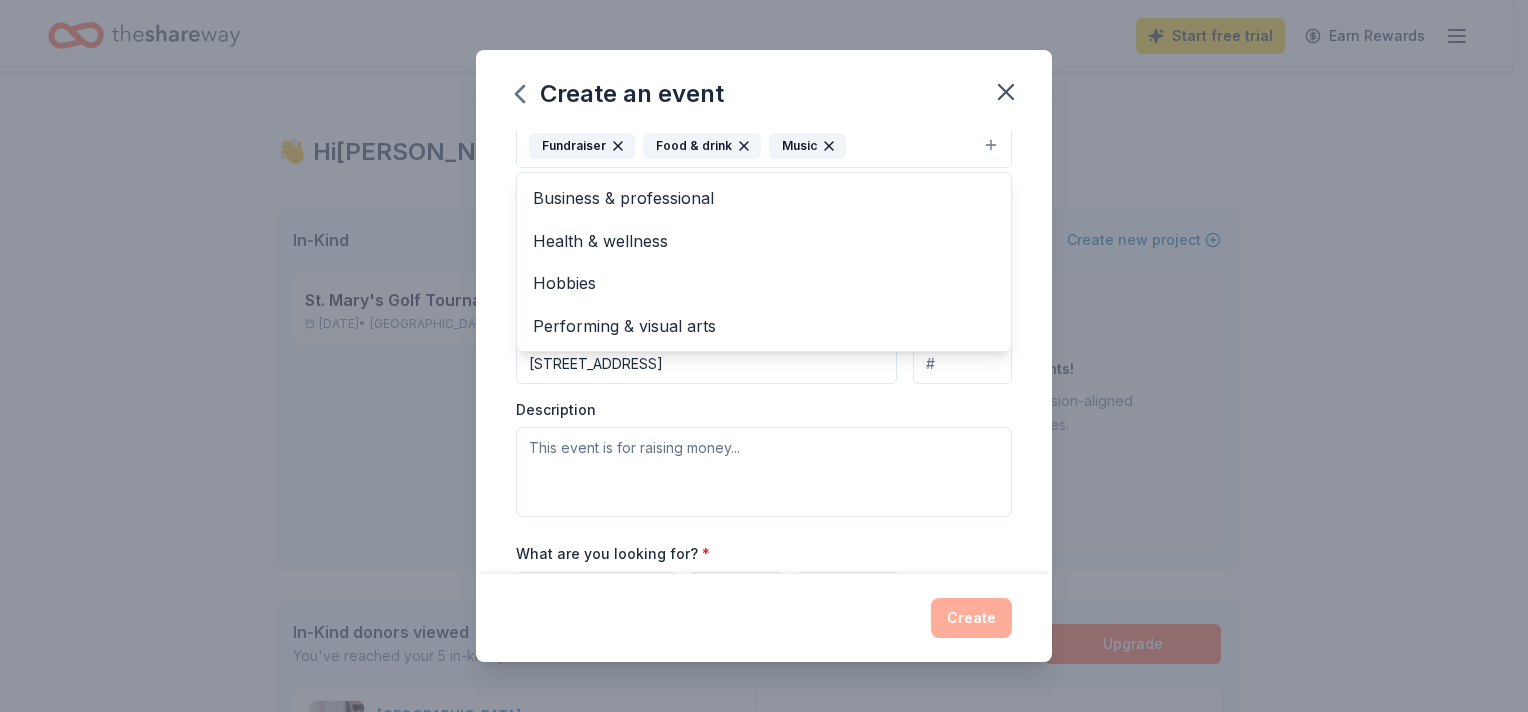 click on "Event name * Taste of Saint Mary's 21 /100 Event website Attendance * 150 Date * [DATE] ZIP code * 85004 Event type * Fundraiser Food & drink Music Business & professional Health & wellness Hobbies Performing & visual arts Demographic Select We use this information to help brands find events with their target demographic to sponsor their products. Mailing address [STREET_ADDRESS] Description What are you looking for? * Auction & raffle Meals Snacks Desserts Alcohol Beverages Send me reminders Email me reminders of donor application deadlines Recurring event" at bounding box center (764, 352) 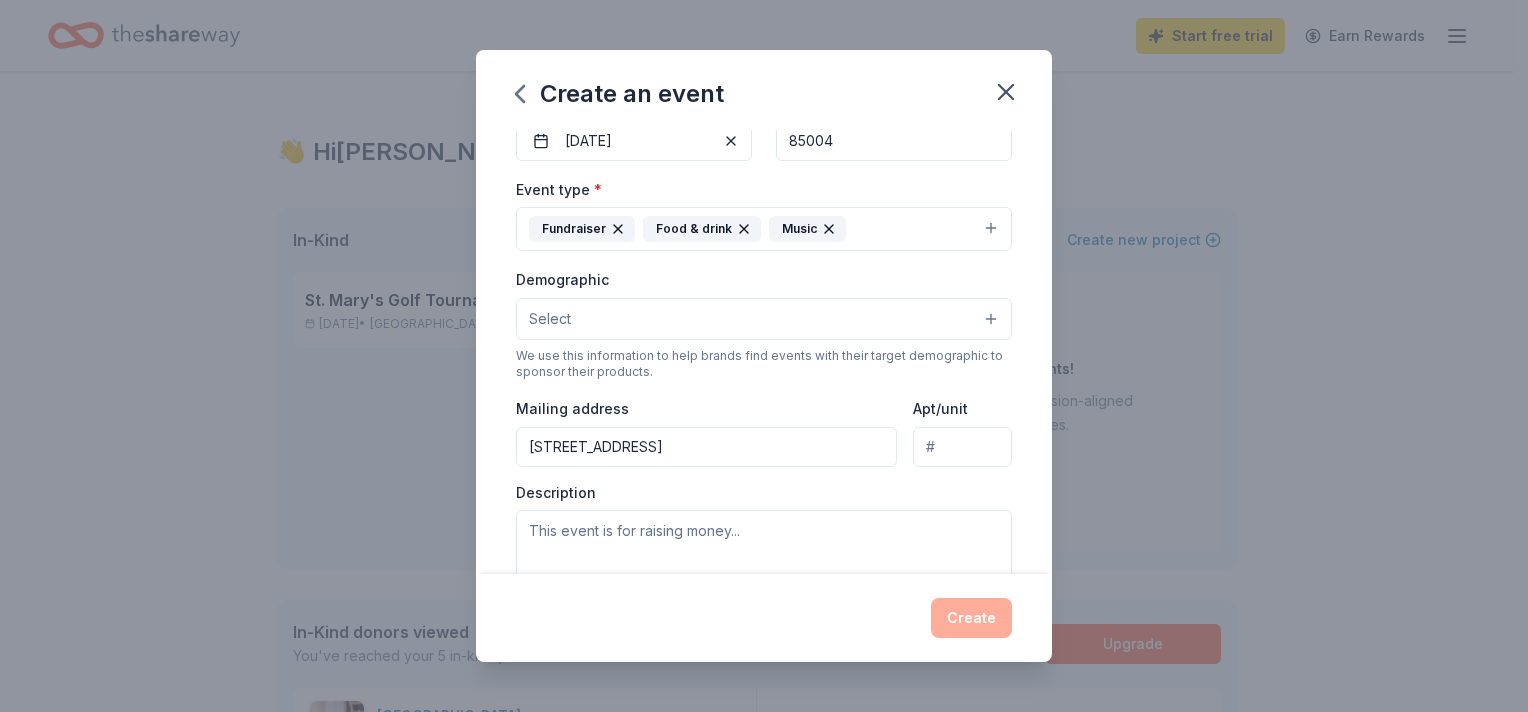 scroll, scrollTop: 209, scrollLeft: 0, axis: vertical 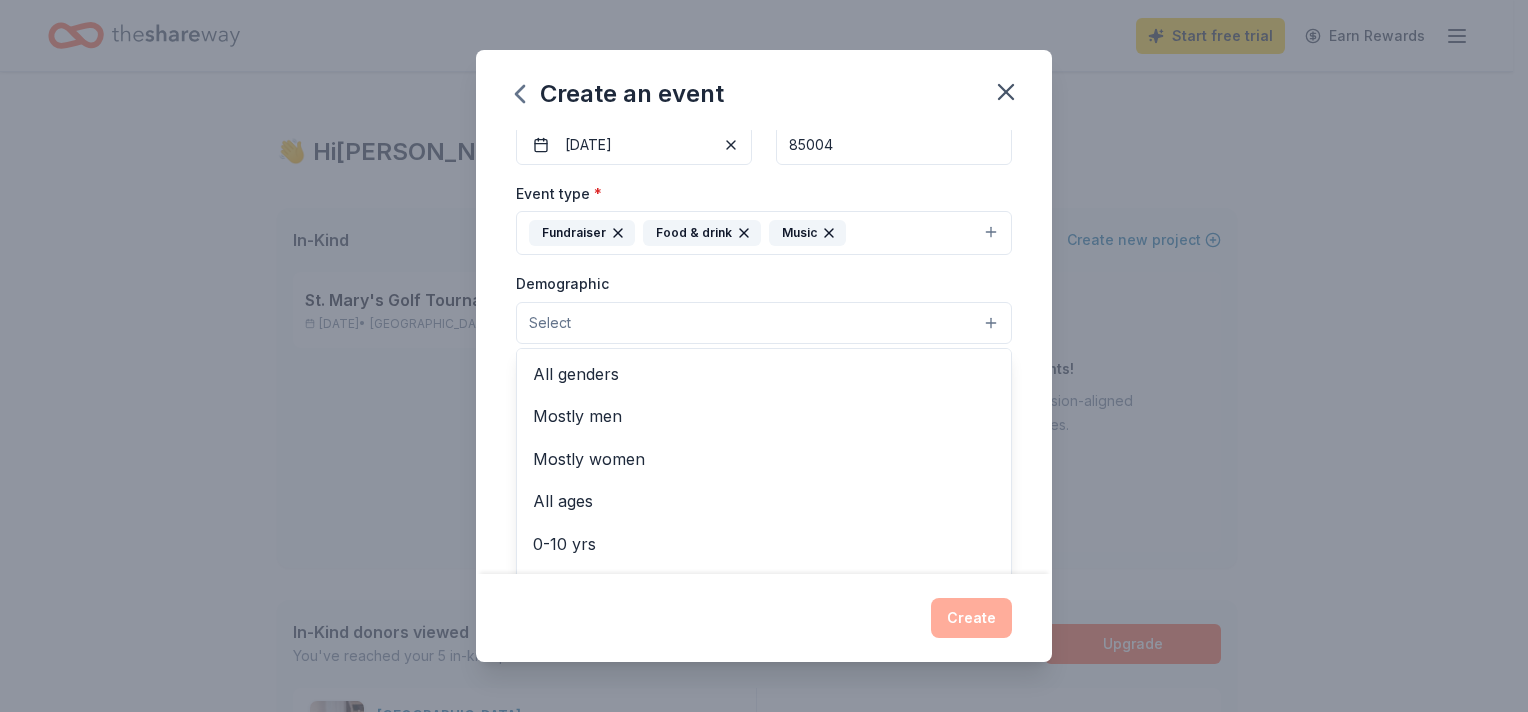 click on "Select" at bounding box center (764, 323) 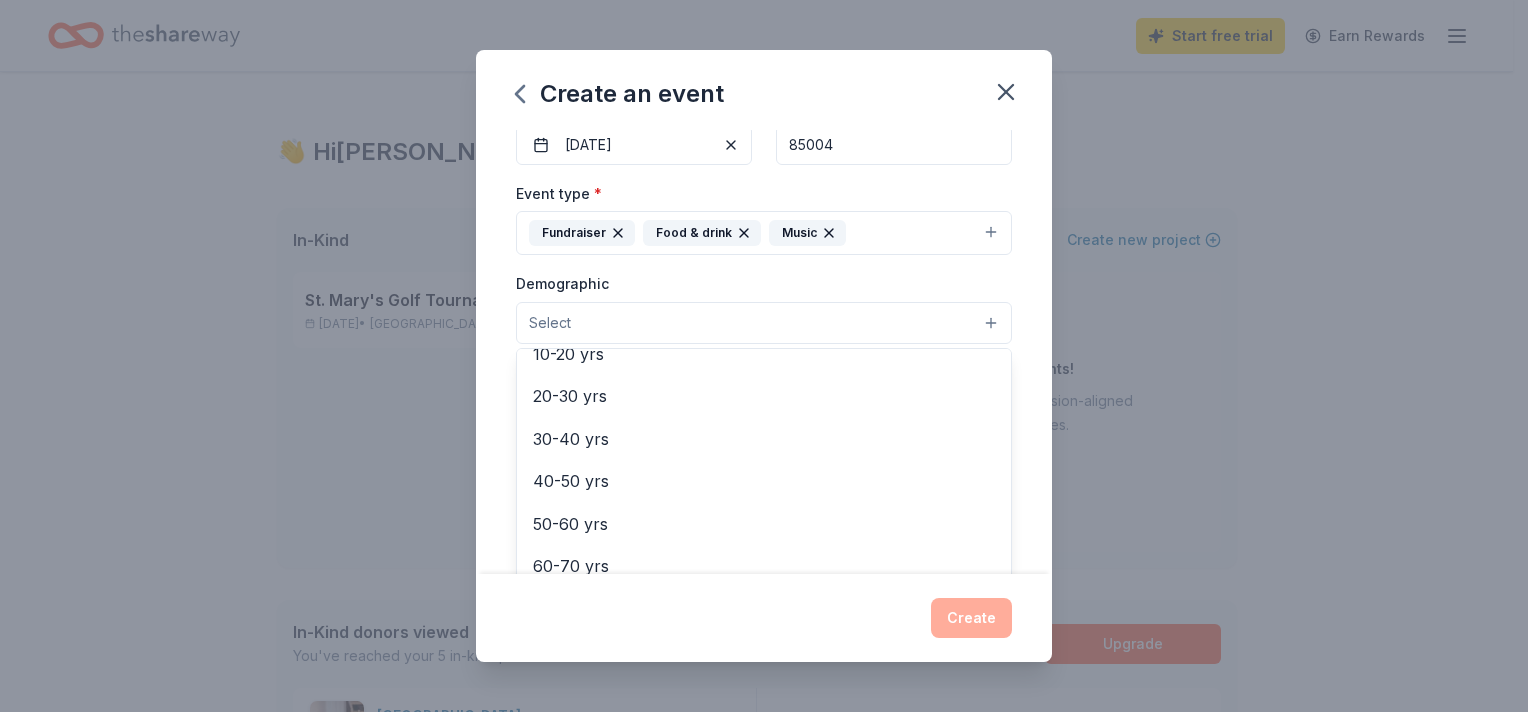scroll, scrollTop: 320, scrollLeft: 0, axis: vertical 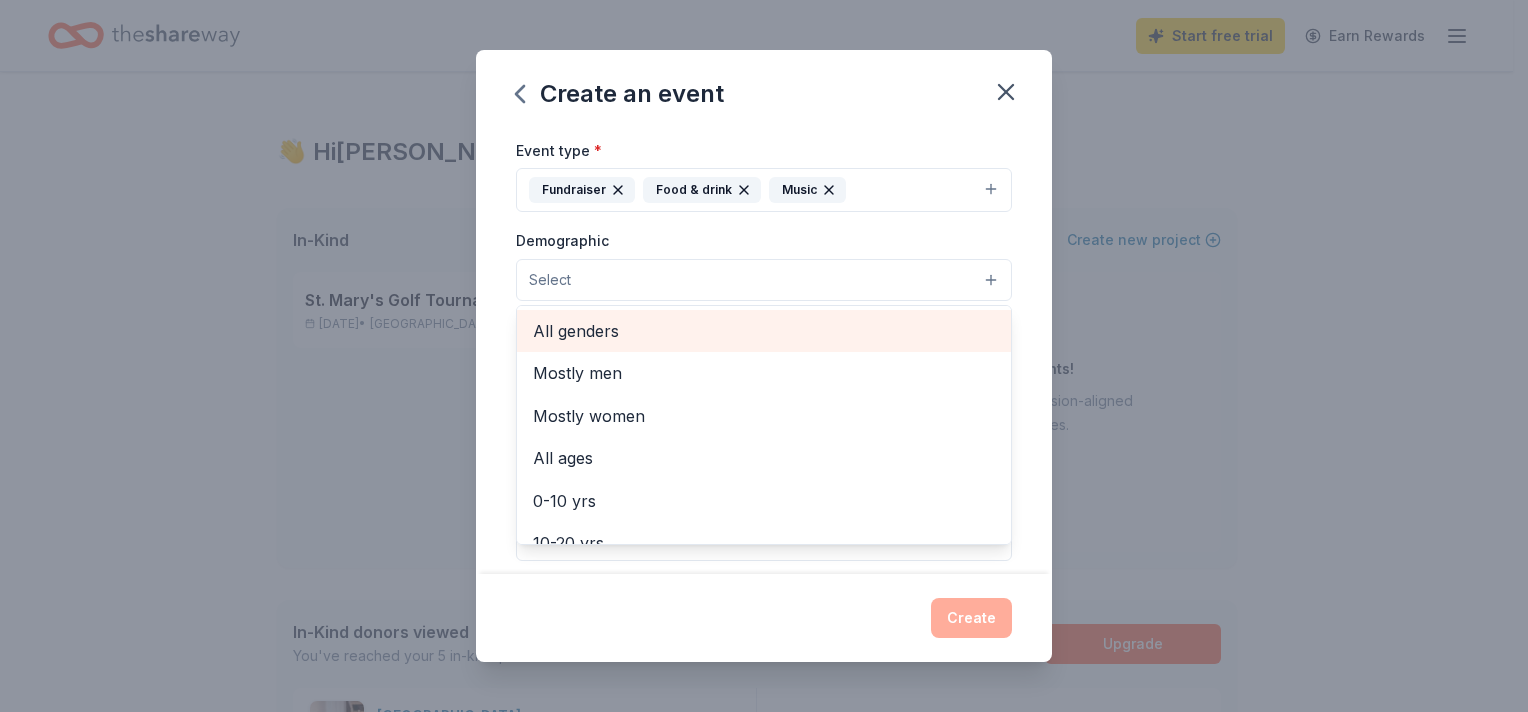 click on "All genders" at bounding box center [764, 331] 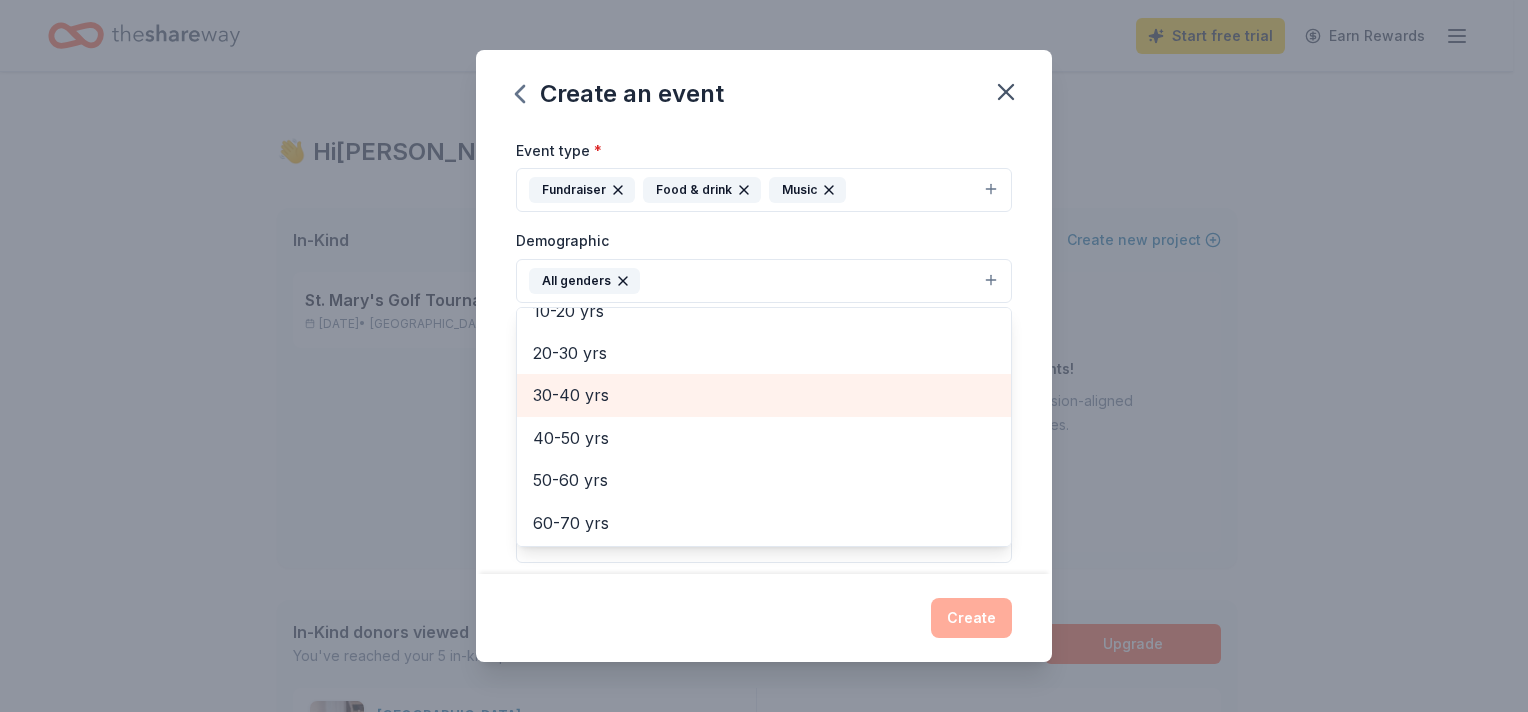 scroll, scrollTop: 196, scrollLeft: 0, axis: vertical 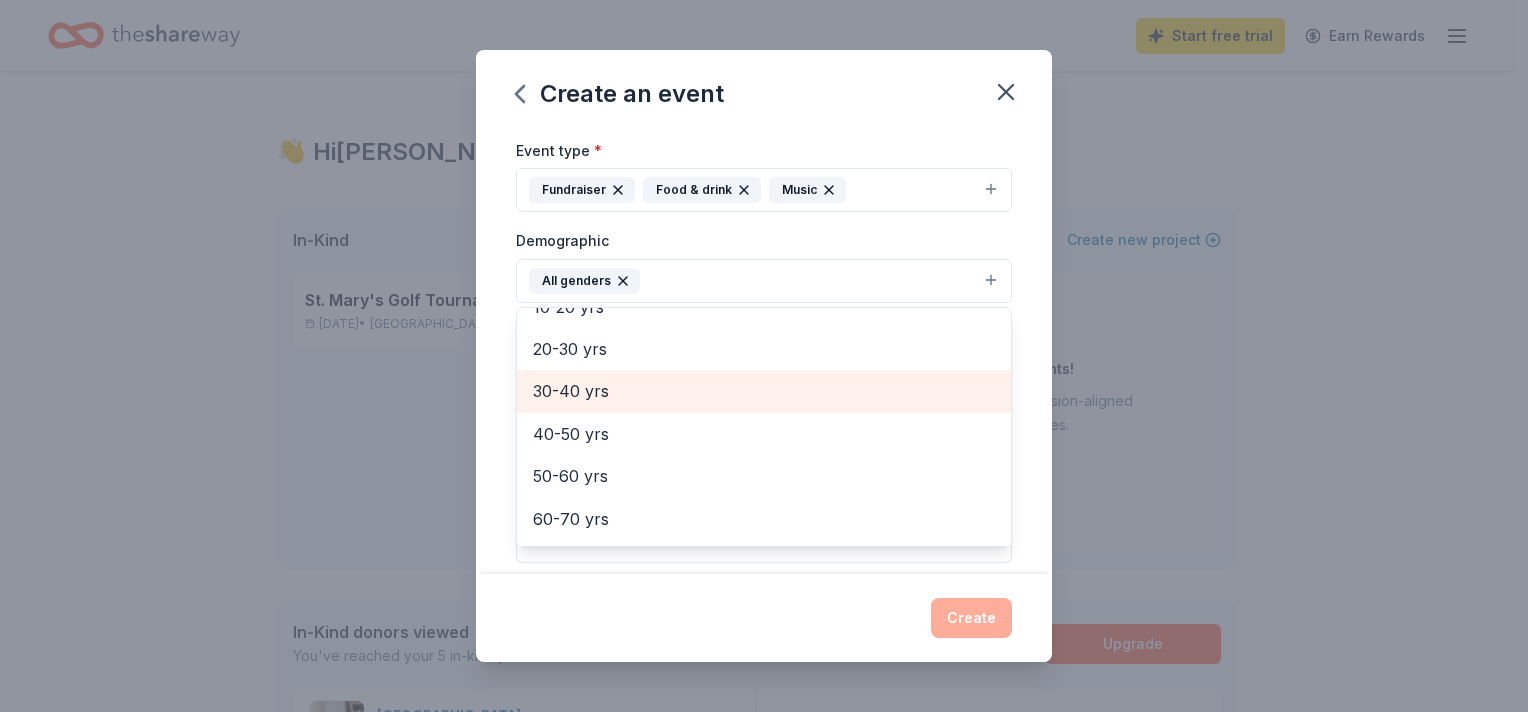 click on "30-40 yrs" at bounding box center (764, 391) 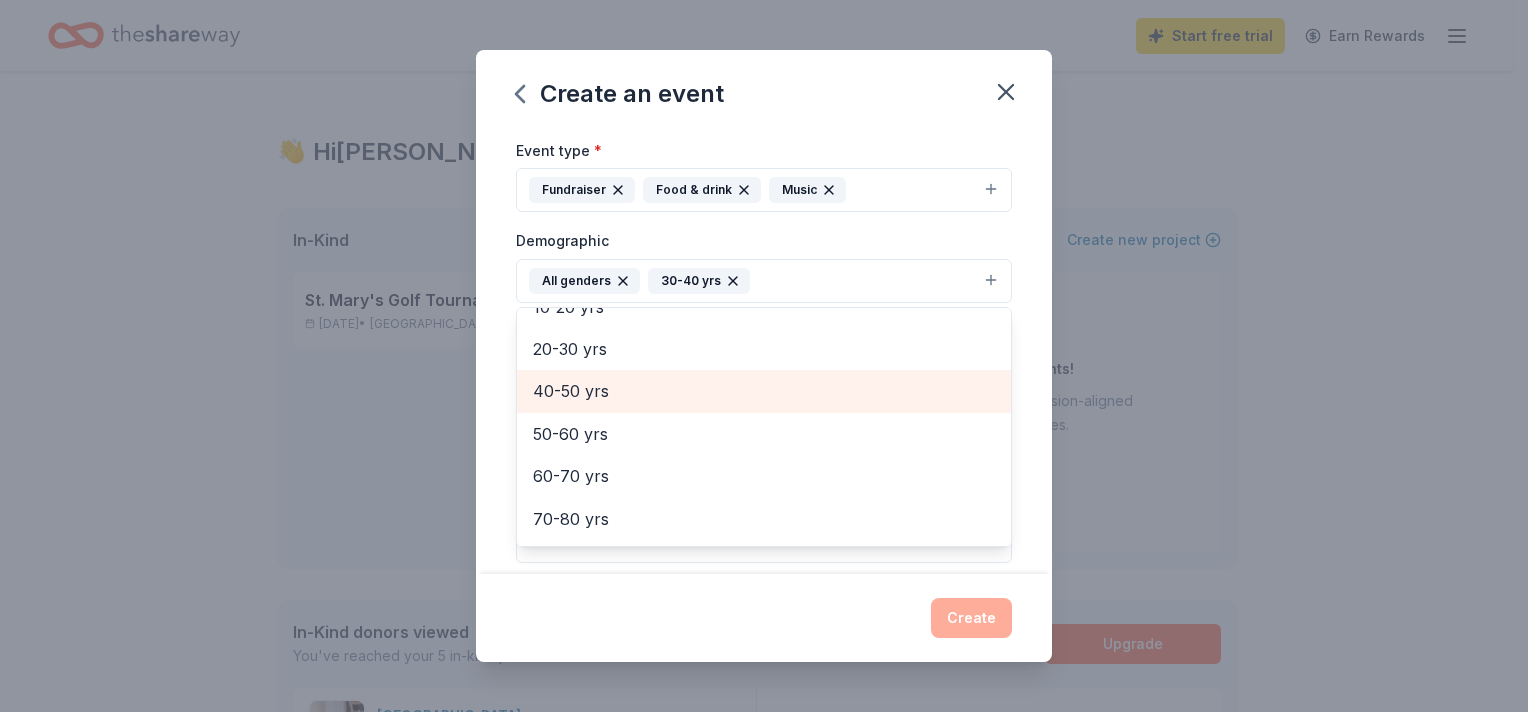 click on "40-50 yrs" at bounding box center (764, 391) 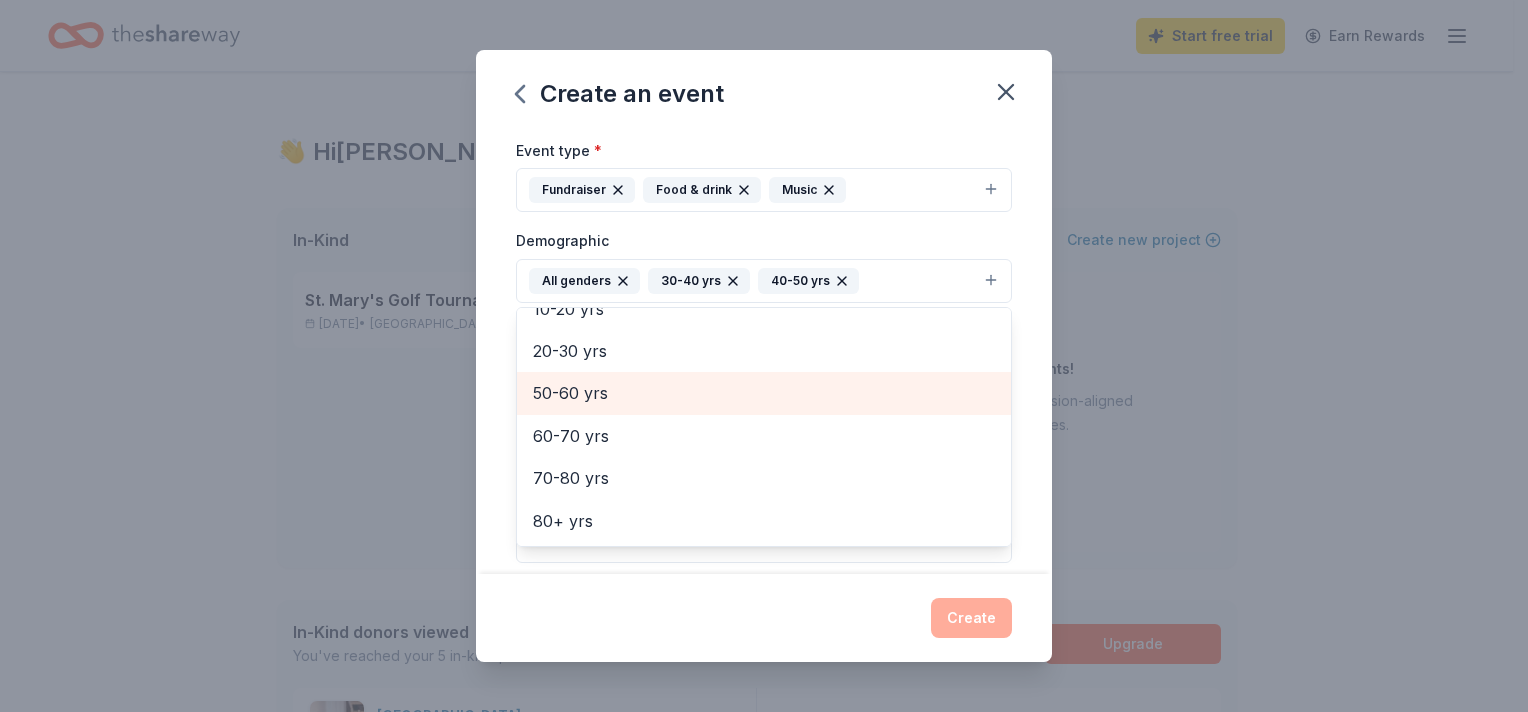 scroll, scrollTop: 193, scrollLeft: 0, axis: vertical 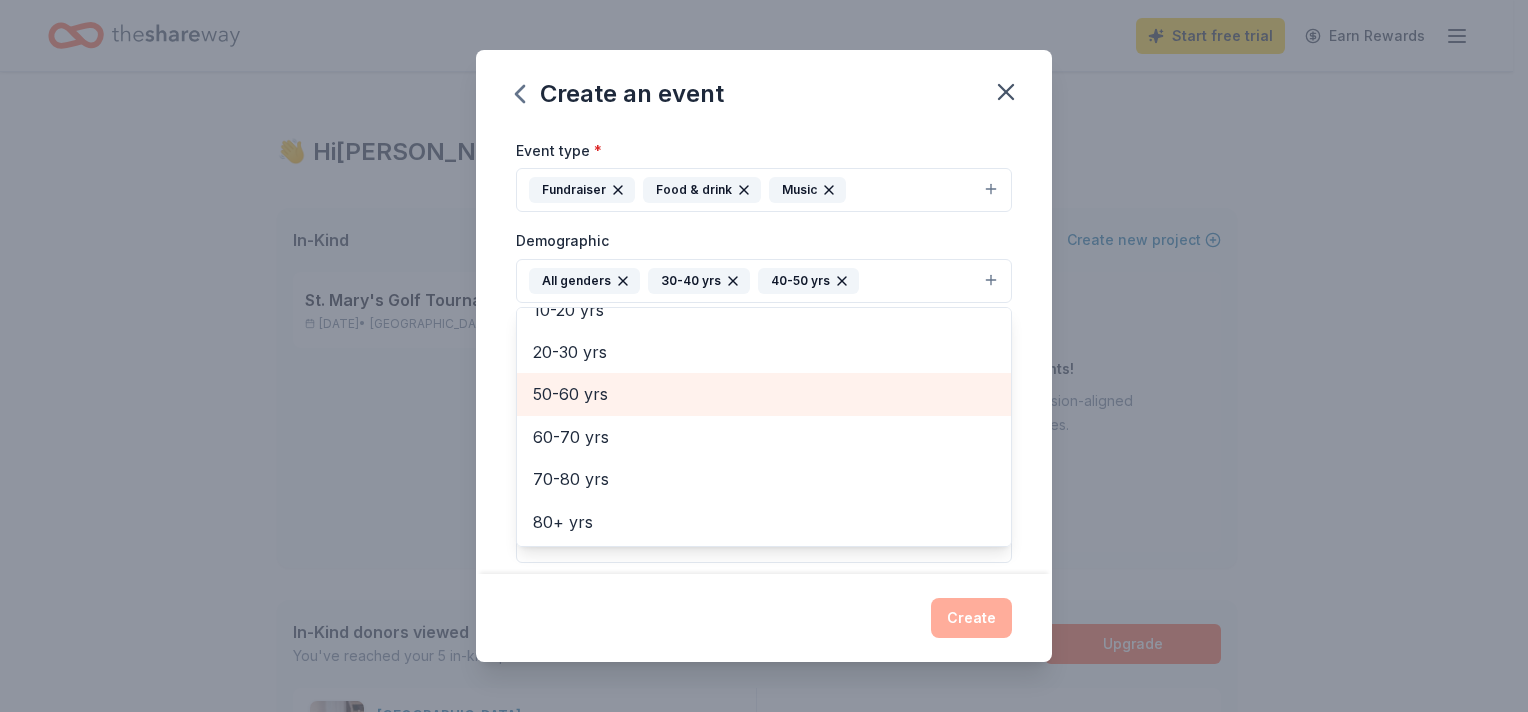 click on "50-60 yrs" at bounding box center [764, 394] 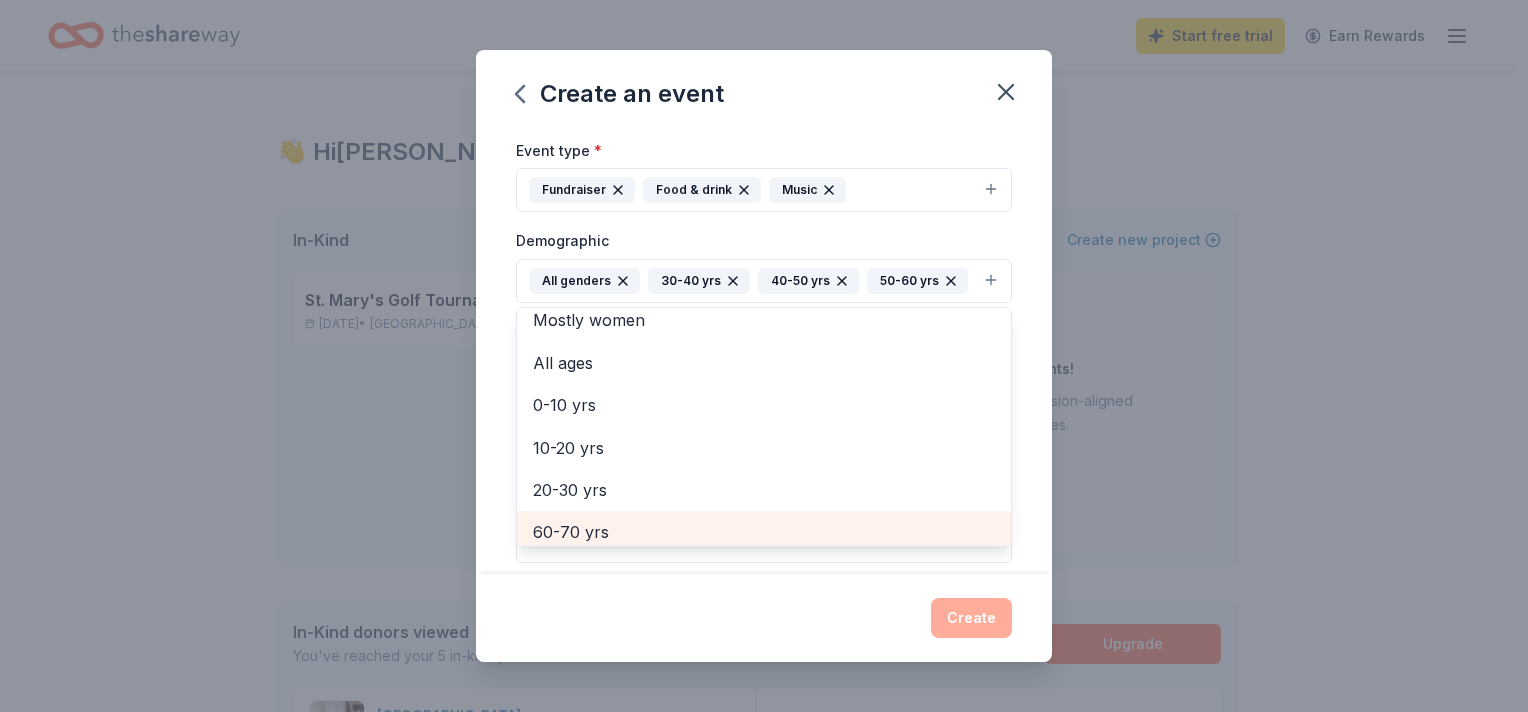 scroll, scrollTop: 45, scrollLeft: 0, axis: vertical 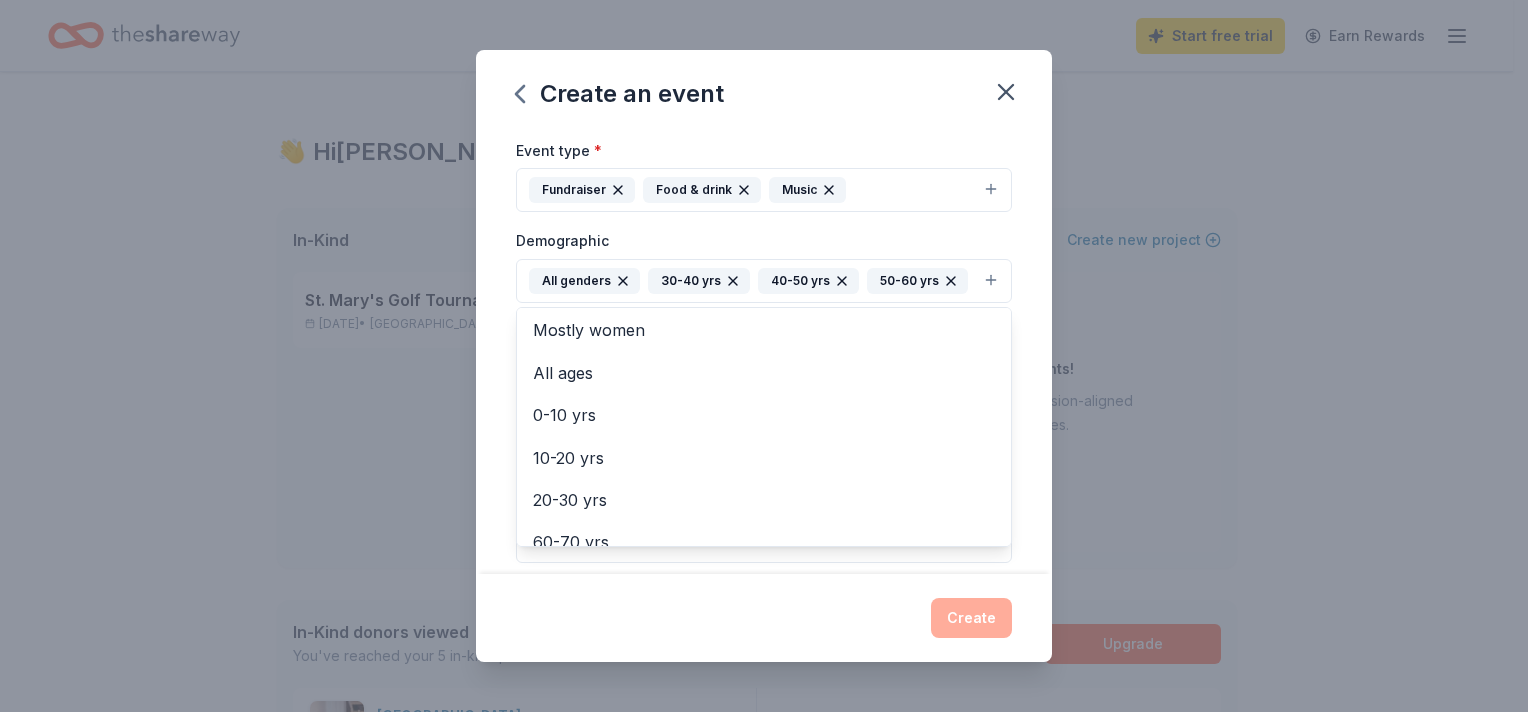 click on "Event name * Taste of Saint Mary's 21 /100 Event website Attendance * 150 Date * [DATE] ZIP code * 85004 Event type * Fundraiser Food & drink Music Demographic All genders 30-40 yrs 40-50 yrs 50-60 yrs Mostly men Mostly women All ages [DEMOGRAPHIC_DATA] yrs 10-20 yrs 20-30 yrs 60-70 yrs 70-80 yrs 80+ yrs We use this information to help brands find events with their target demographic to sponsor their products. Mailing address [STREET_ADDRESS] Description What are you looking for? * Auction & raffle Meals Snacks Desserts Alcohol Beverages Send me reminders Email me reminders of donor application deadlines Recurring event" at bounding box center [764, 352] 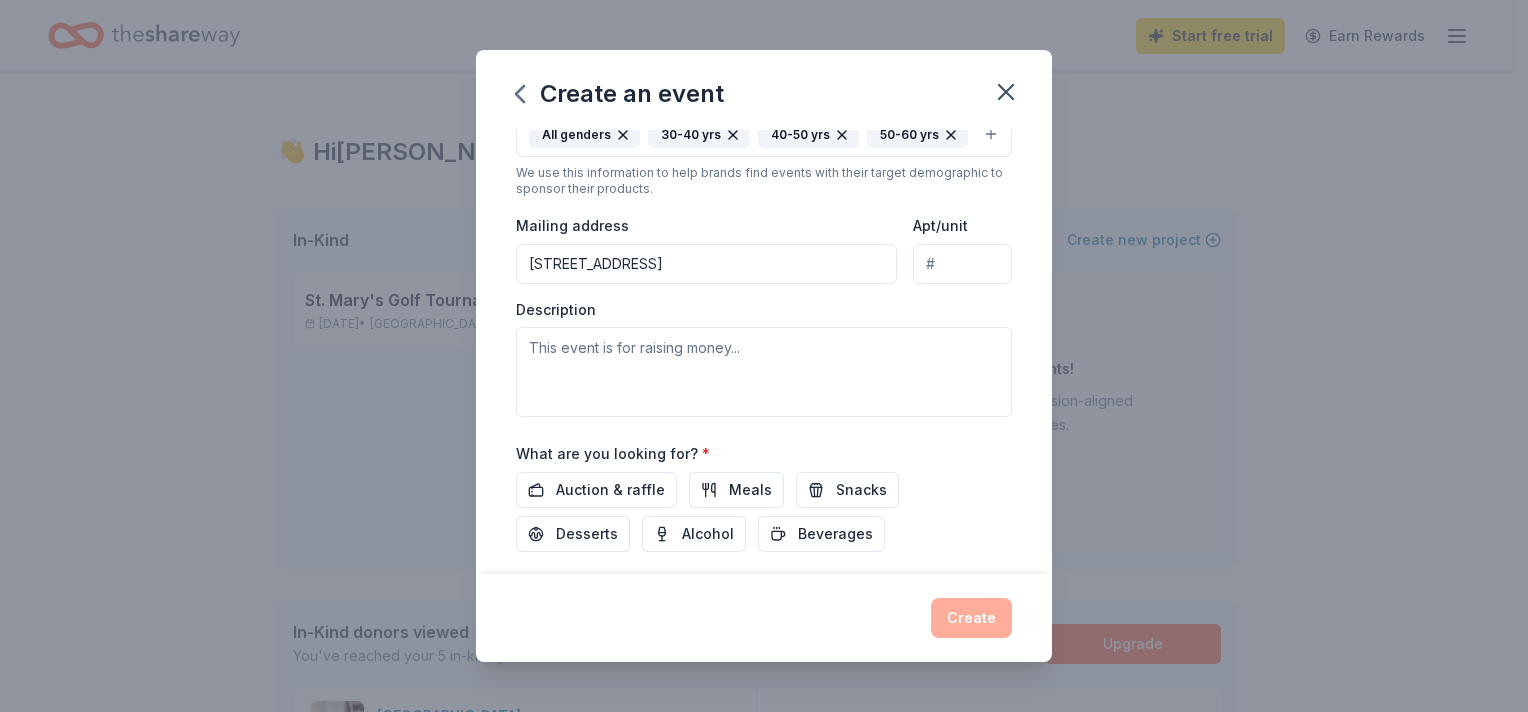 scroll, scrollTop: 515, scrollLeft: 0, axis: vertical 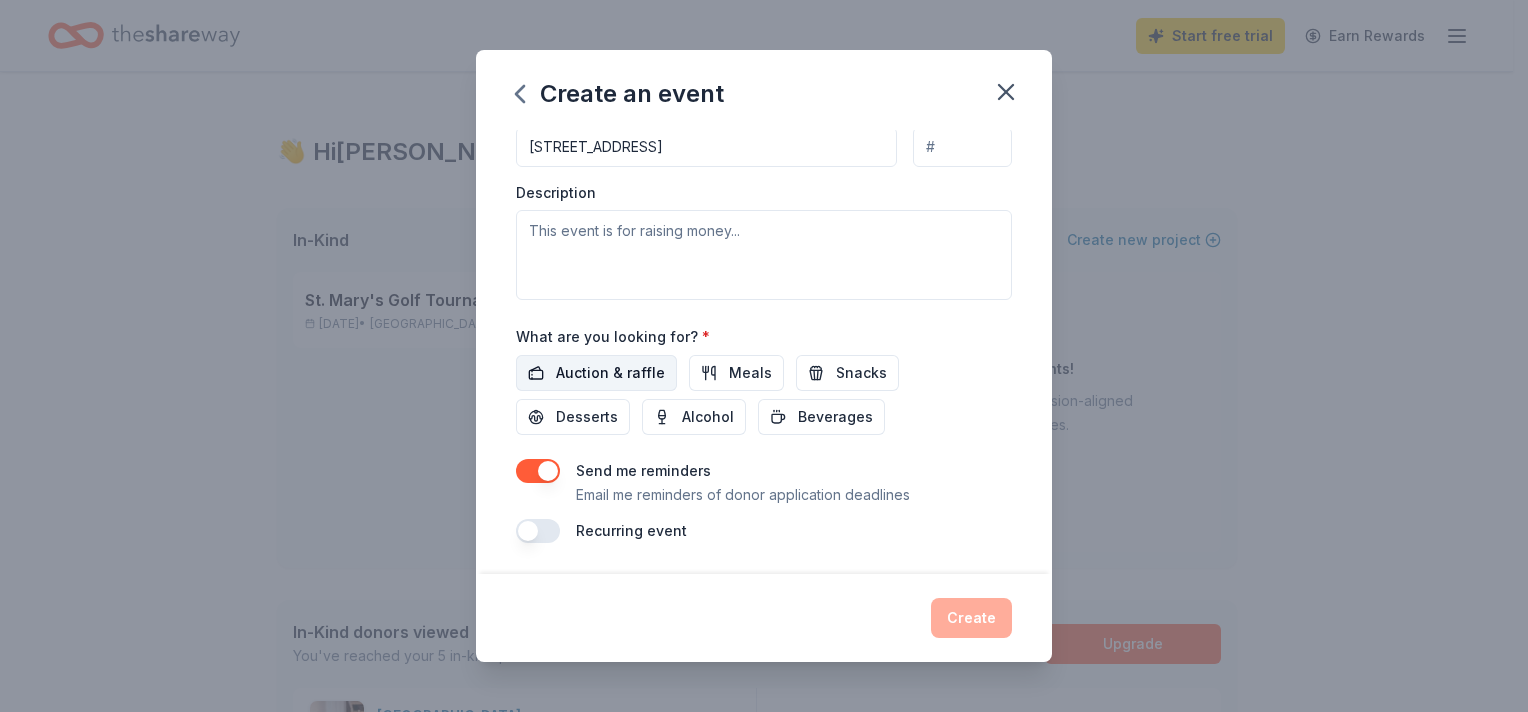 click on "Auction & raffle" at bounding box center (610, 373) 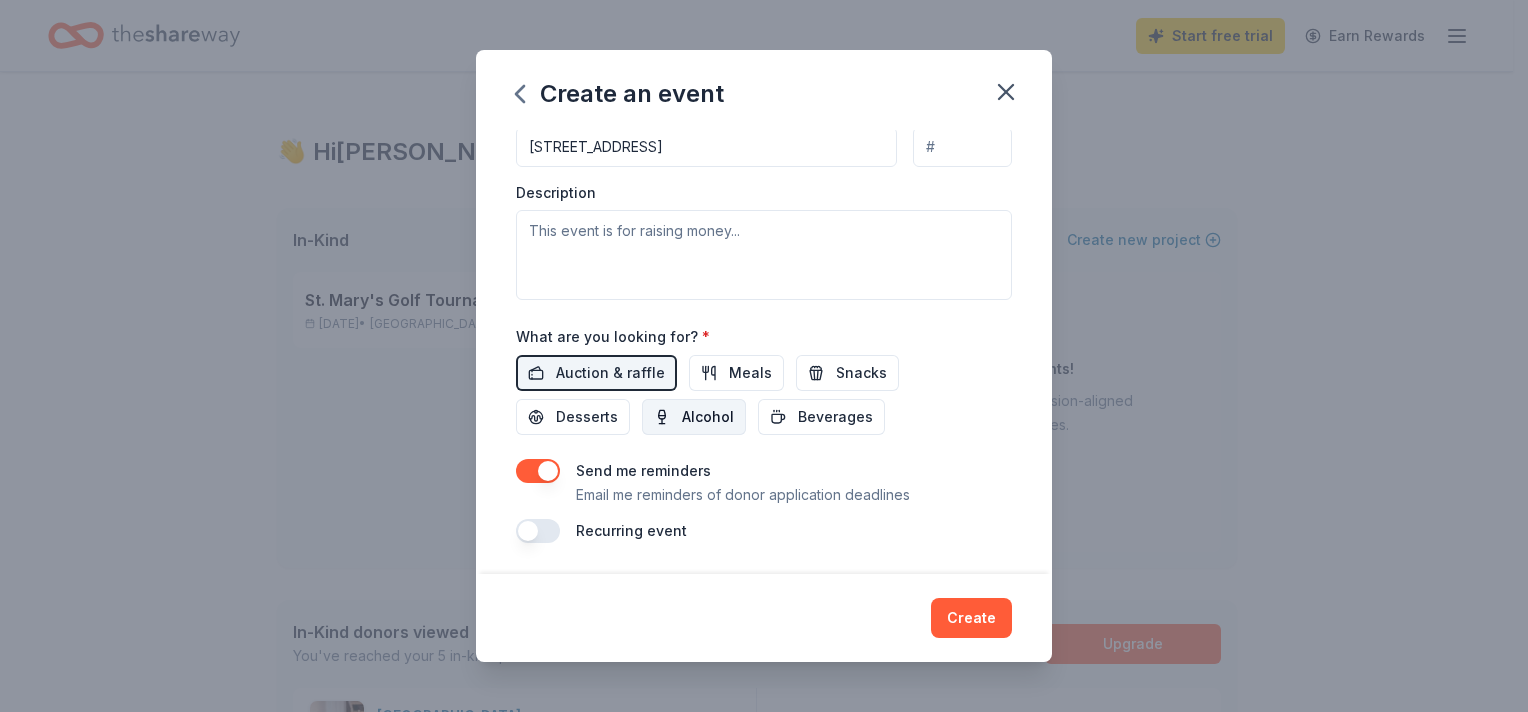 click on "Alcohol" at bounding box center [708, 417] 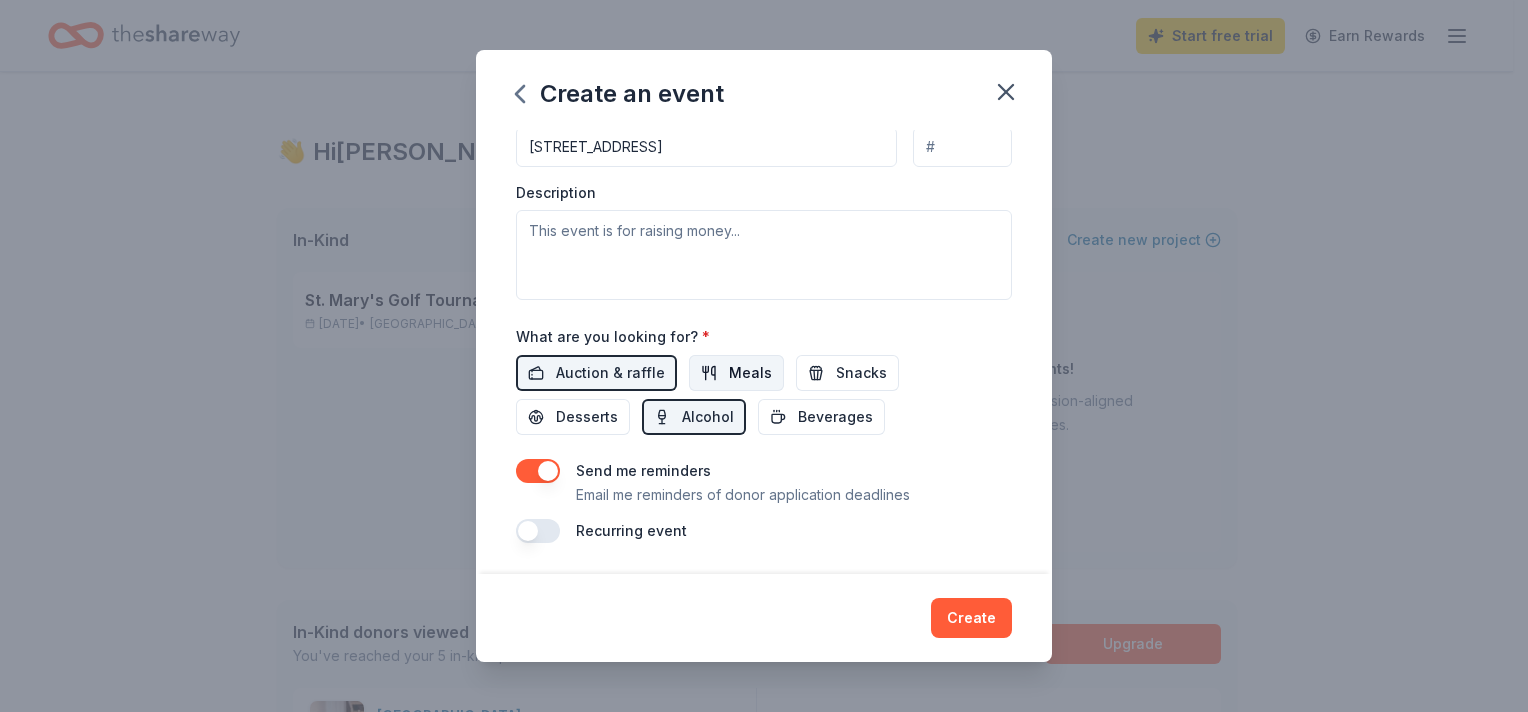 click on "Meals" at bounding box center [750, 373] 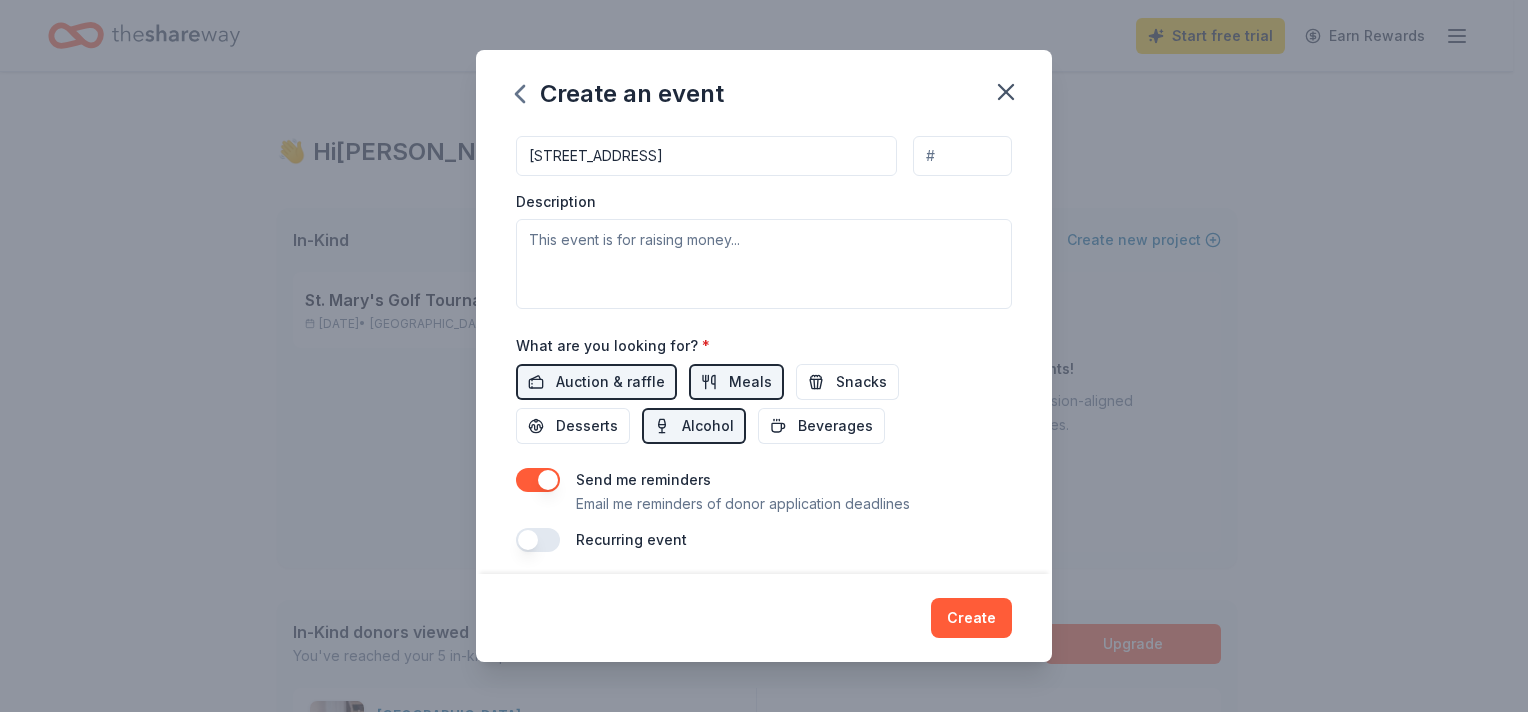 scroll, scrollTop: 515, scrollLeft: 0, axis: vertical 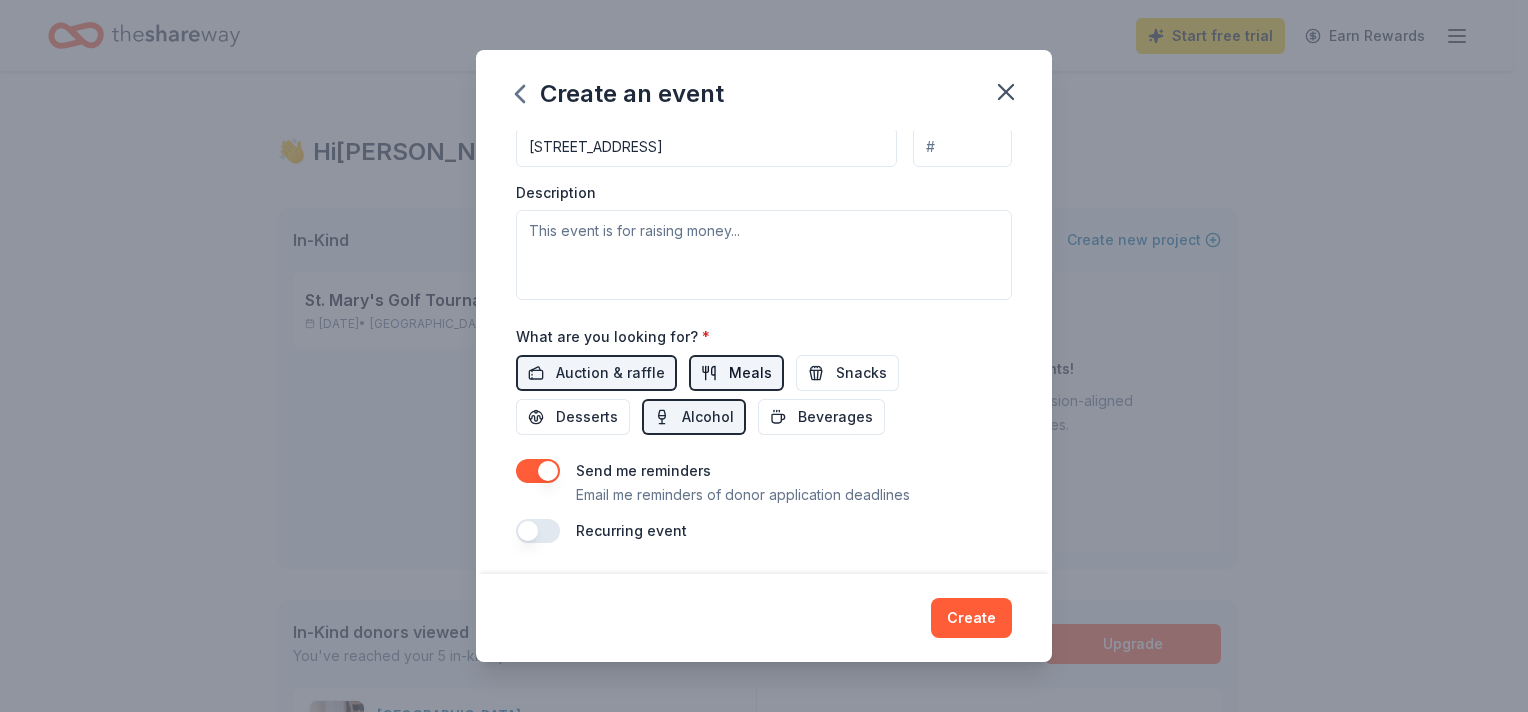 click on "Meals" at bounding box center (736, 373) 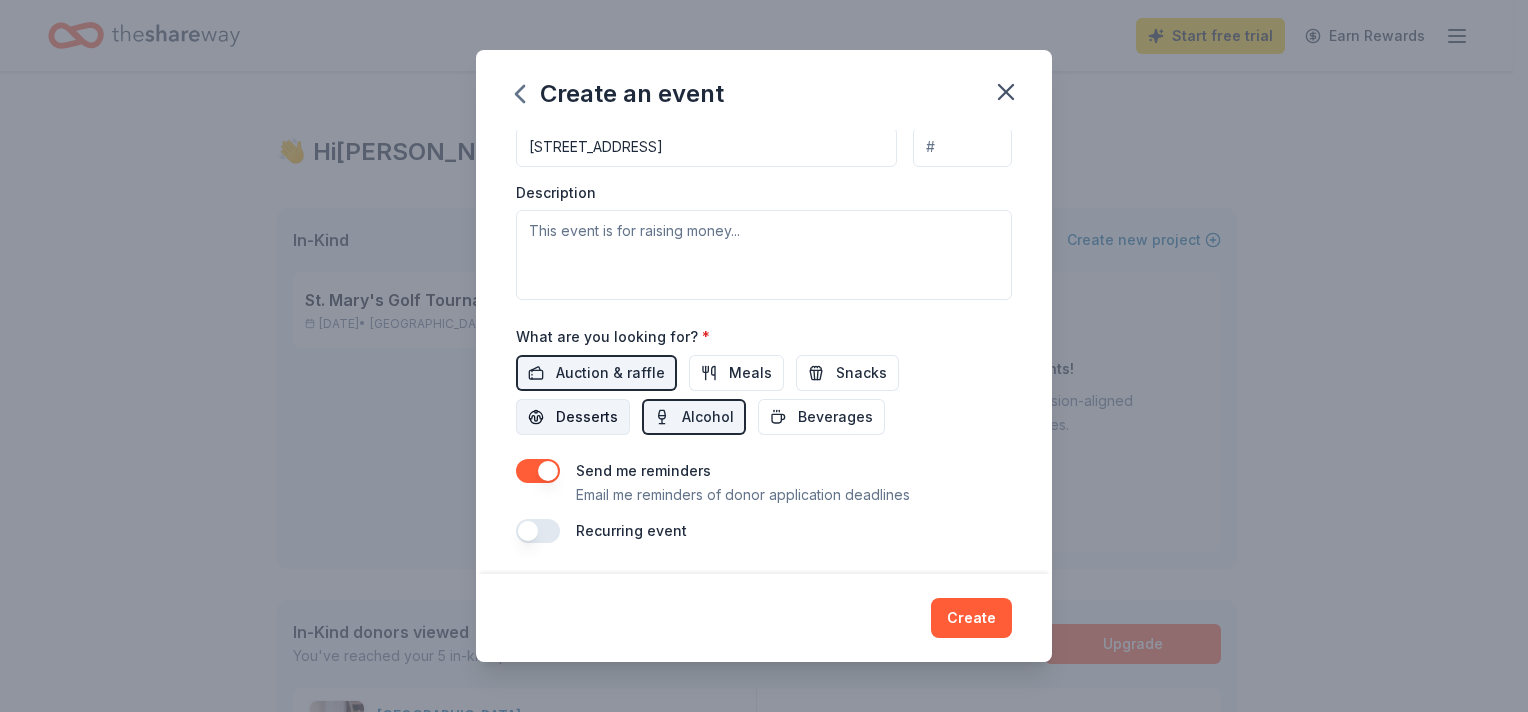 click on "Desserts" at bounding box center (573, 417) 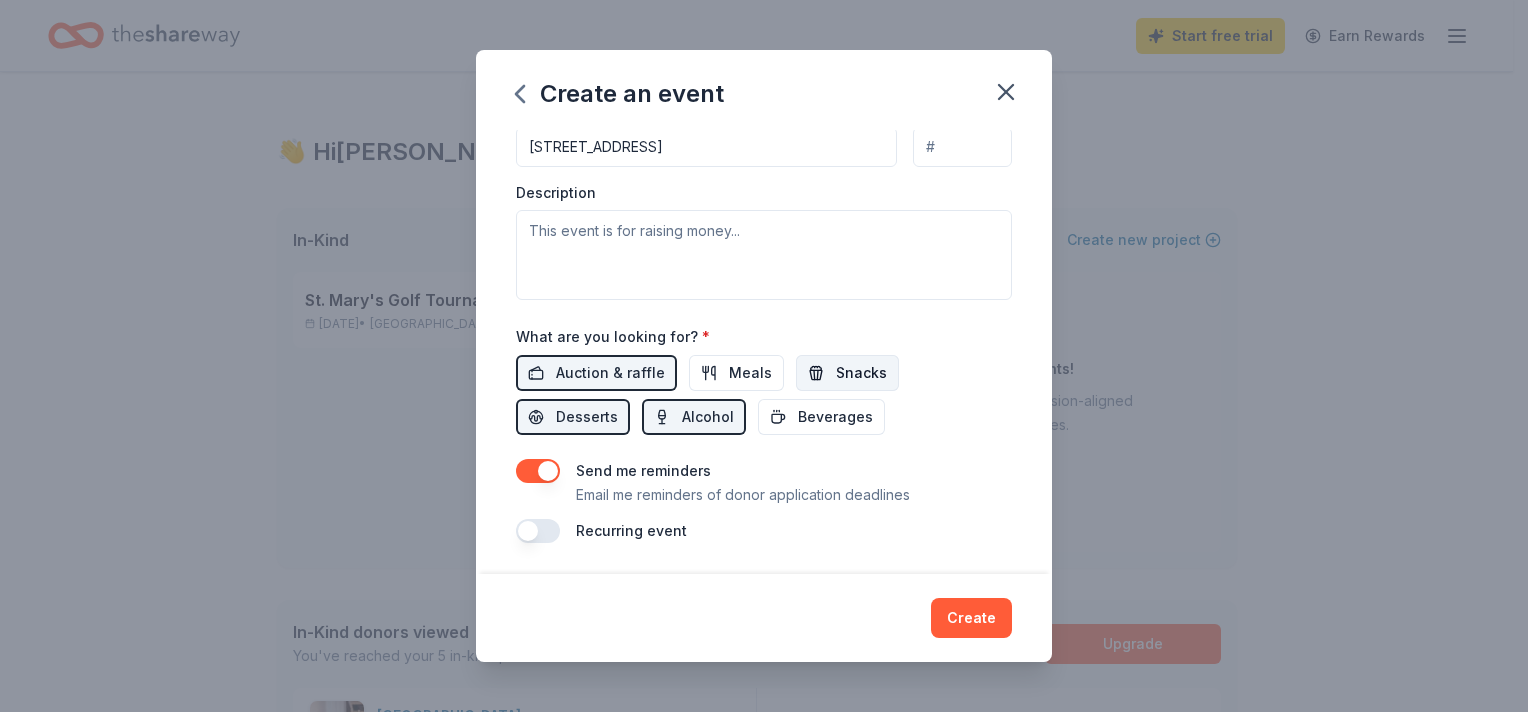 click on "Snacks" at bounding box center [861, 373] 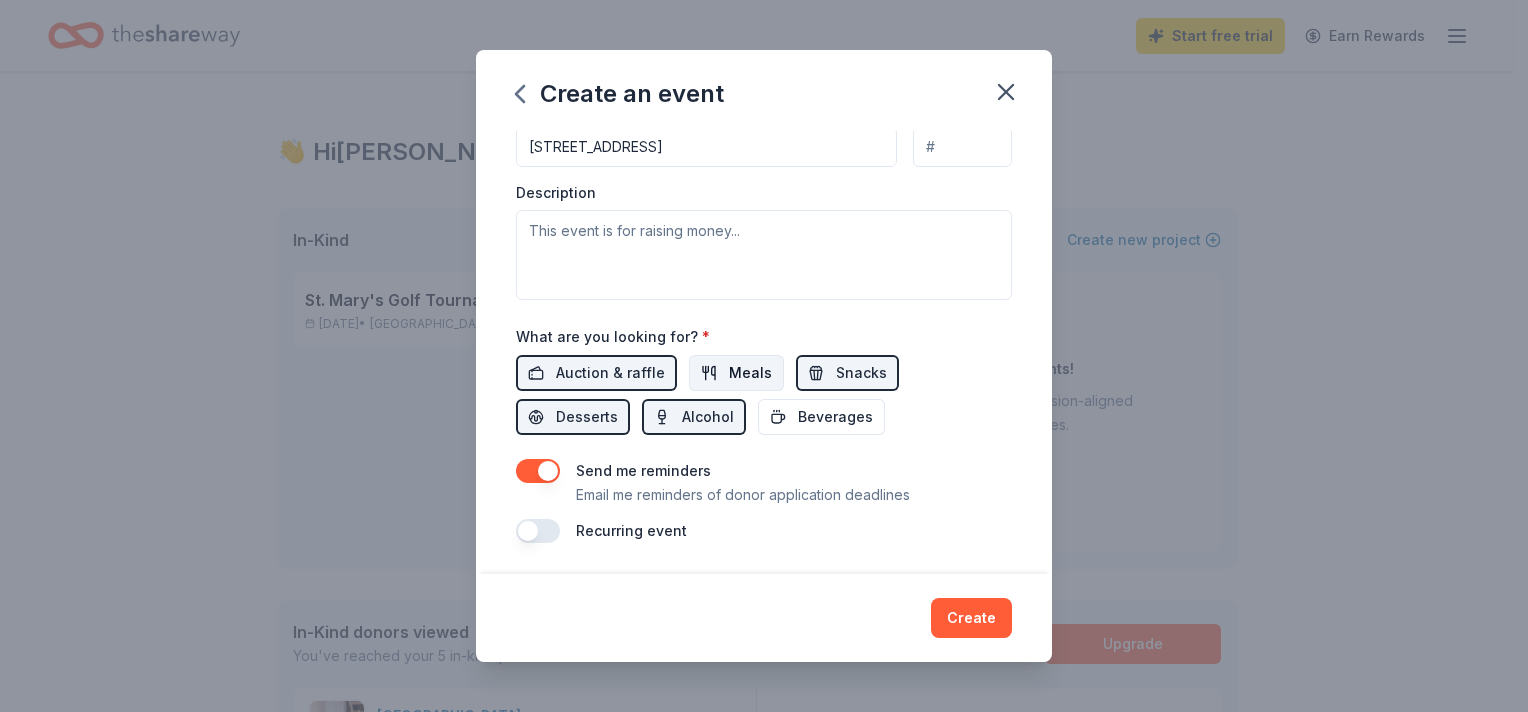 click on "Meals" at bounding box center (750, 373) 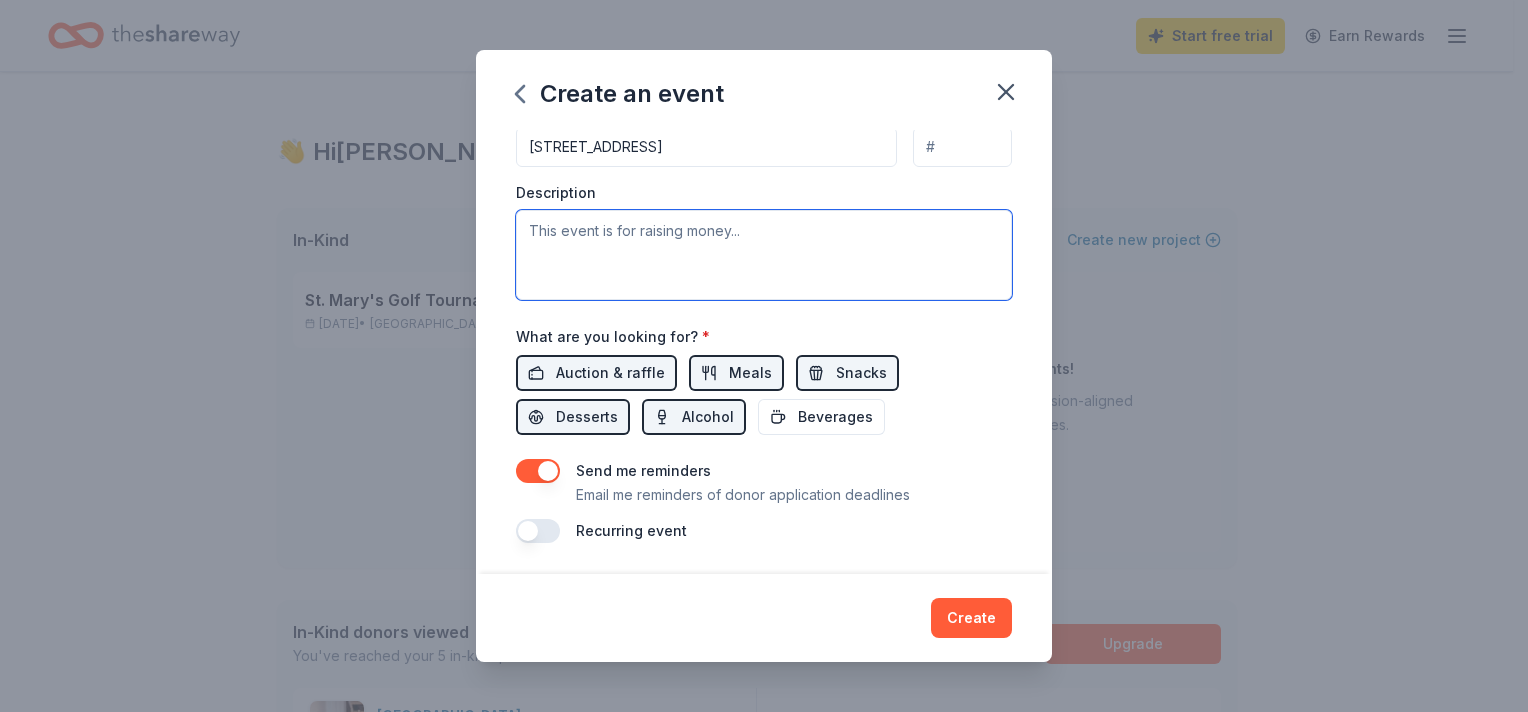click at bounding box center (764, 255) 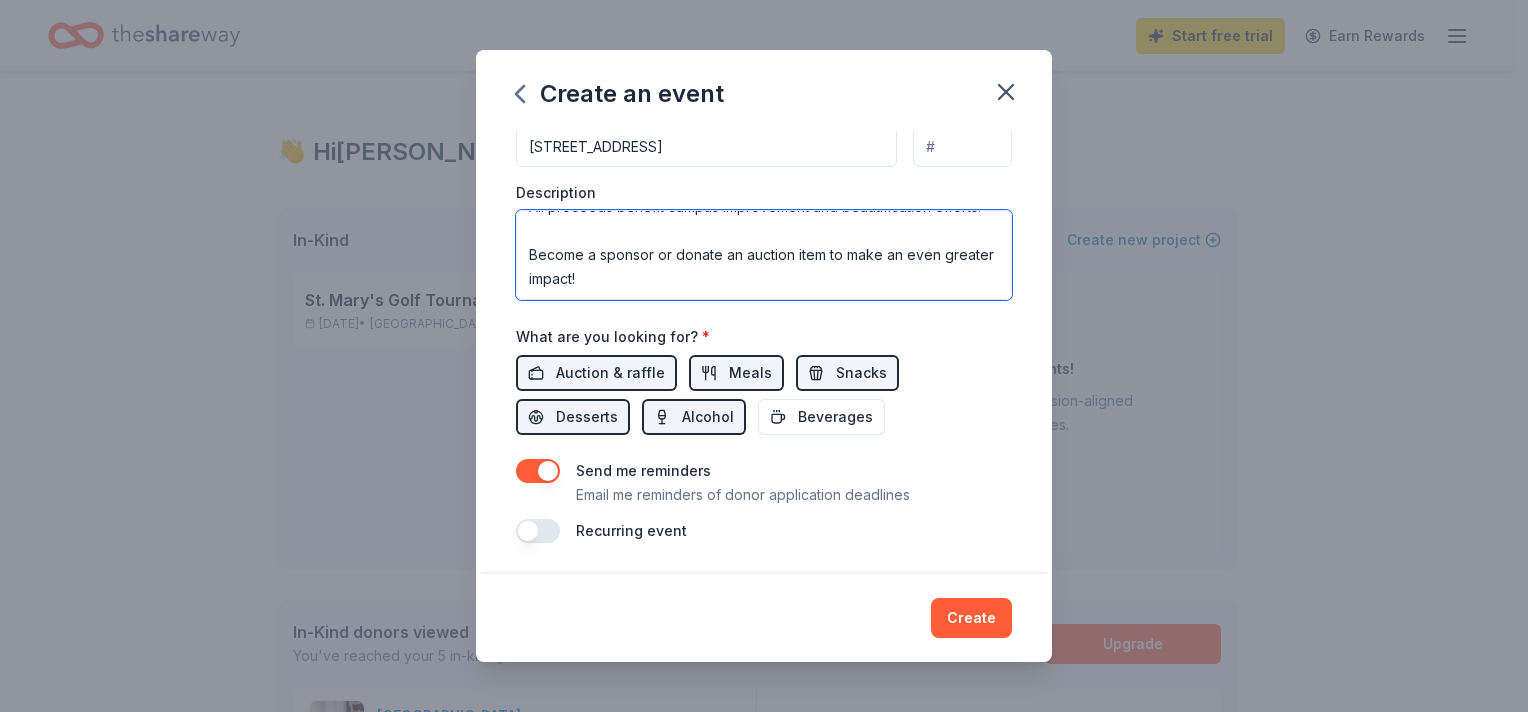 scroll, scrollTop: 0, scrollLeft: 0, axis: both 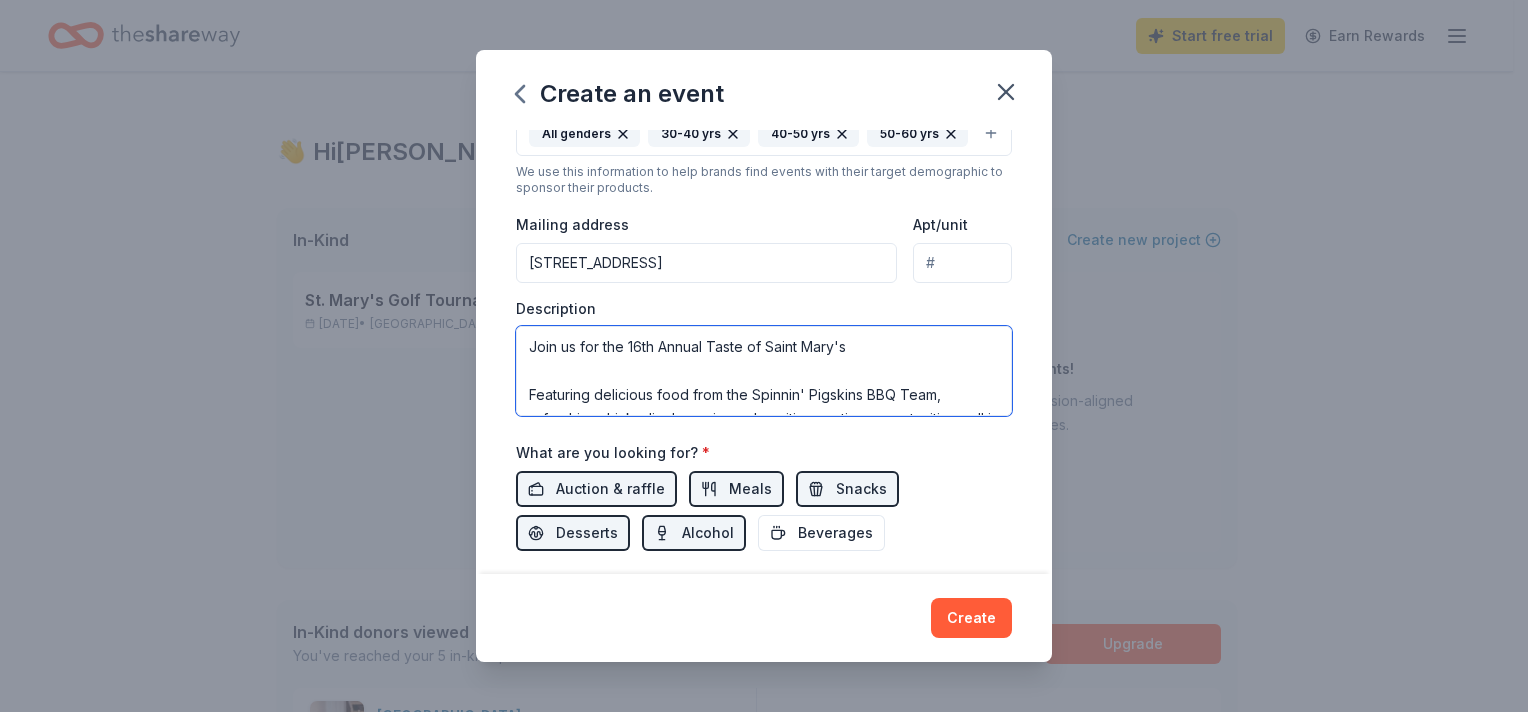 click on "Join us for the 16th Annual Taste of Saint Mary's
Featuring delicious food from the Spinnin' Pigskins BBQ Team, refreshing drinks, lively music, and exciting auction opportunities - all in support of [GEOGRAPHIC_DATA][DEMOGRAPHIC_DATA].
All proceeds benefit campus improvement and beautification efforts.
Become a sponsor or donate an auction item to make an even greater impact!" at bounding box center [764, 371] 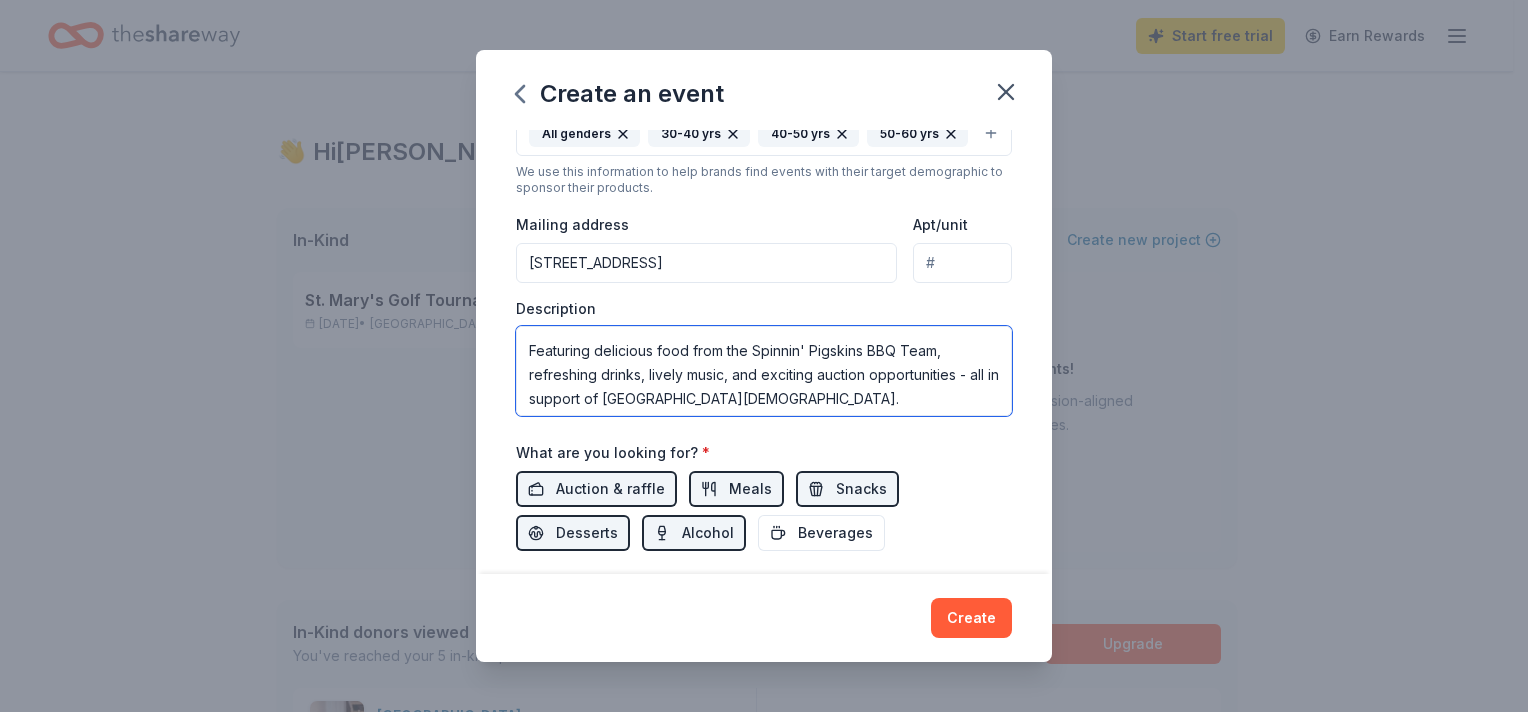 scroll, scrollTop: 46, scrollLeft: 0, axis: vertical 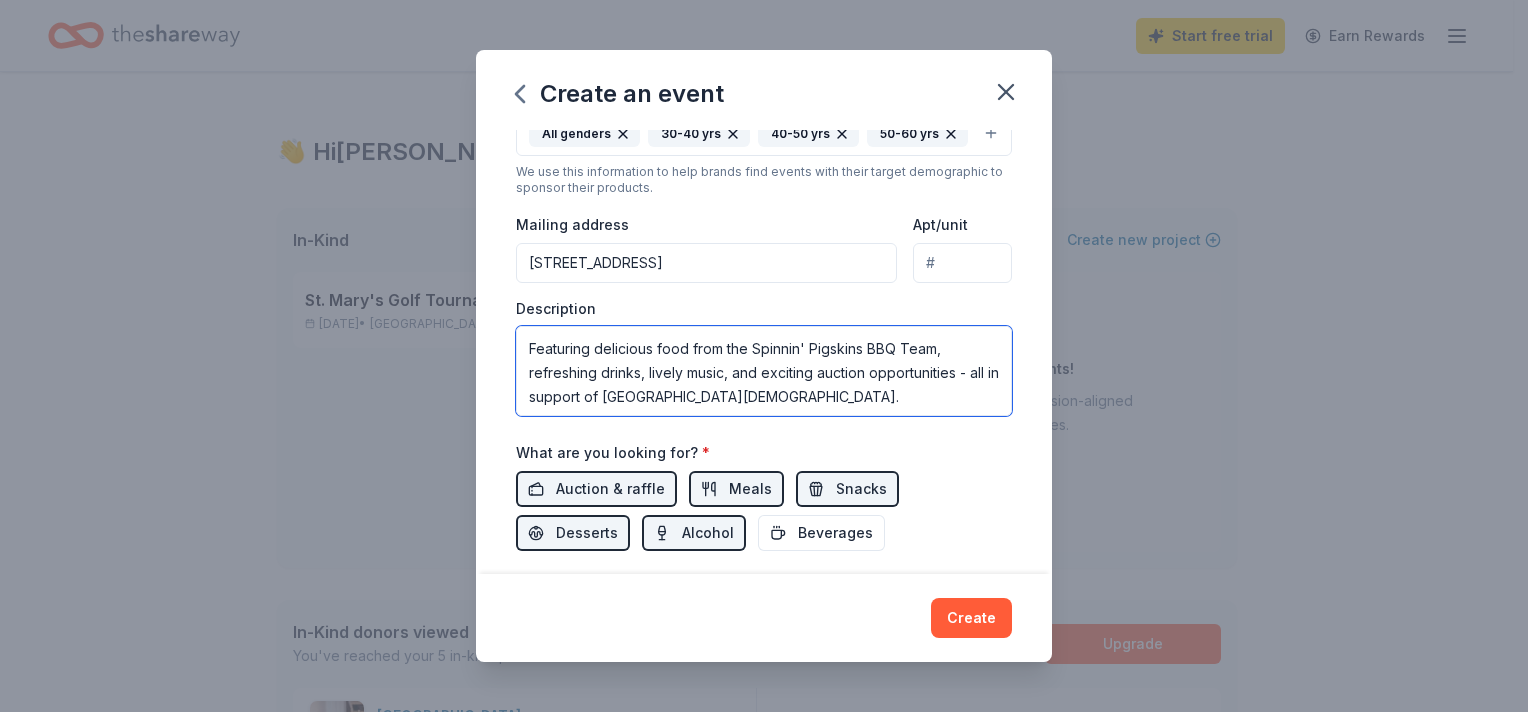 click on "Join us for the 17th Annual Taste of Saint Mary's
Featuring delicious food from the Spinnin' Pigskins BBQ Team, refreshing drinks, lively music, and exciting auction opportunities - all in support of [GEOGRAPHIC_DATA][DEMOGRAPHIC_DATA].
All proceeds benefit campus improvement and beautification efforts.
Become a sponsor or donate an auction item to make an even greater impact!" at bounding box center (764, 371) 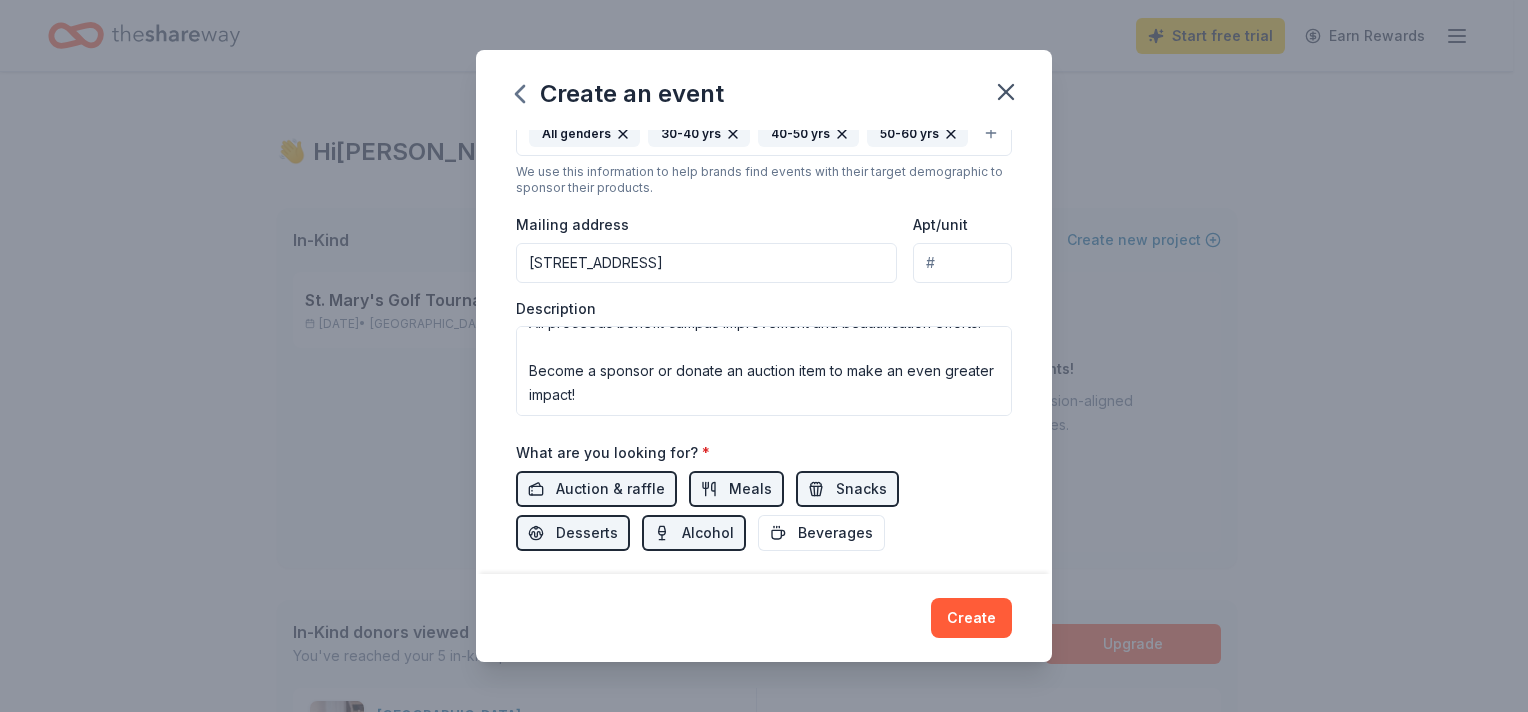 scroll, scrollTop: 216, scrollLeft: 0, axis: vertical 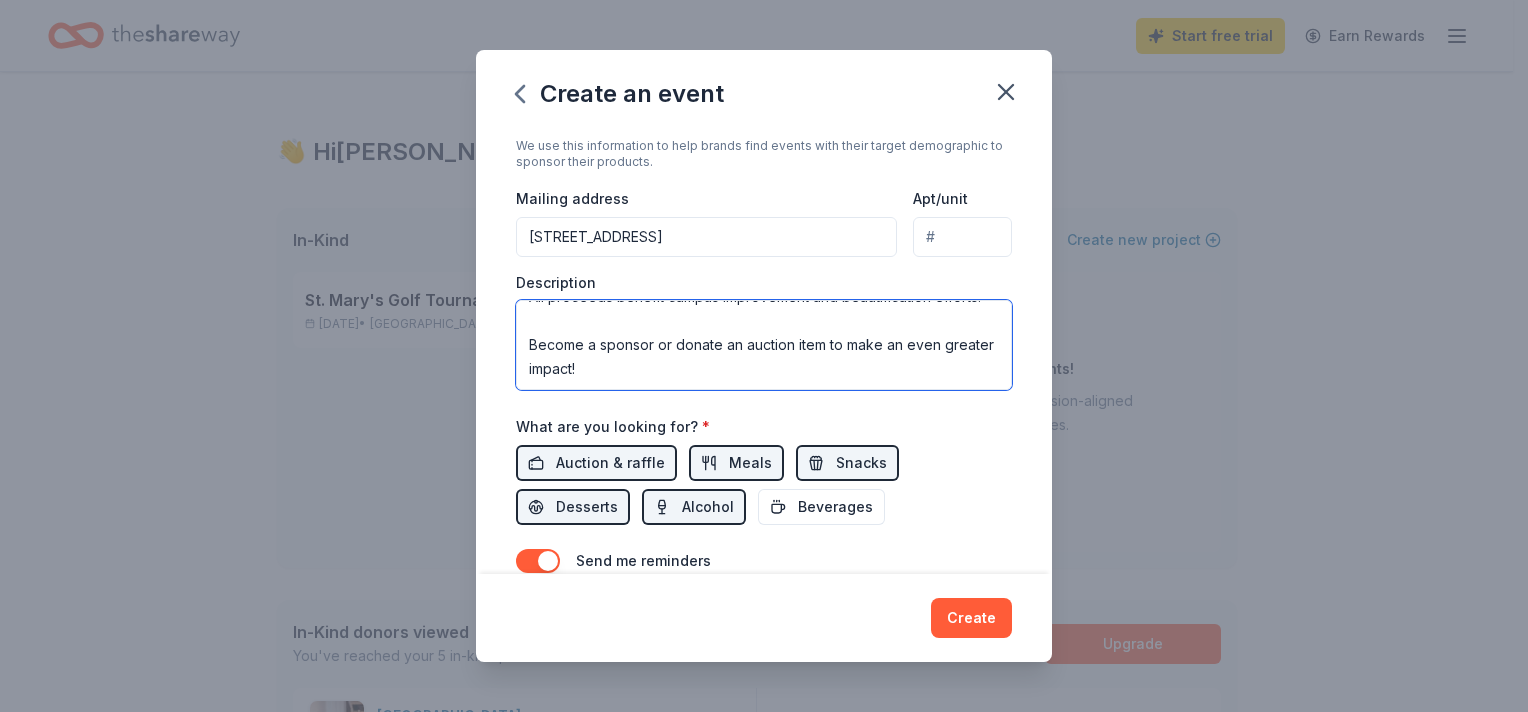 click on "Join us for the 17th Annual Taste of Saint Mary's
Featuring delicious food refreshing drinks, lively music, and exciting auction opportunities - all in support of [GEOGRAPHIC_DATA][DEMOGRAPHIC_DATA].
All proceeds benefit campus improvement and beautification efforts.
Become a sponsor or donate an auction item to make an even greater impact!" at bounding box center (764, 345) 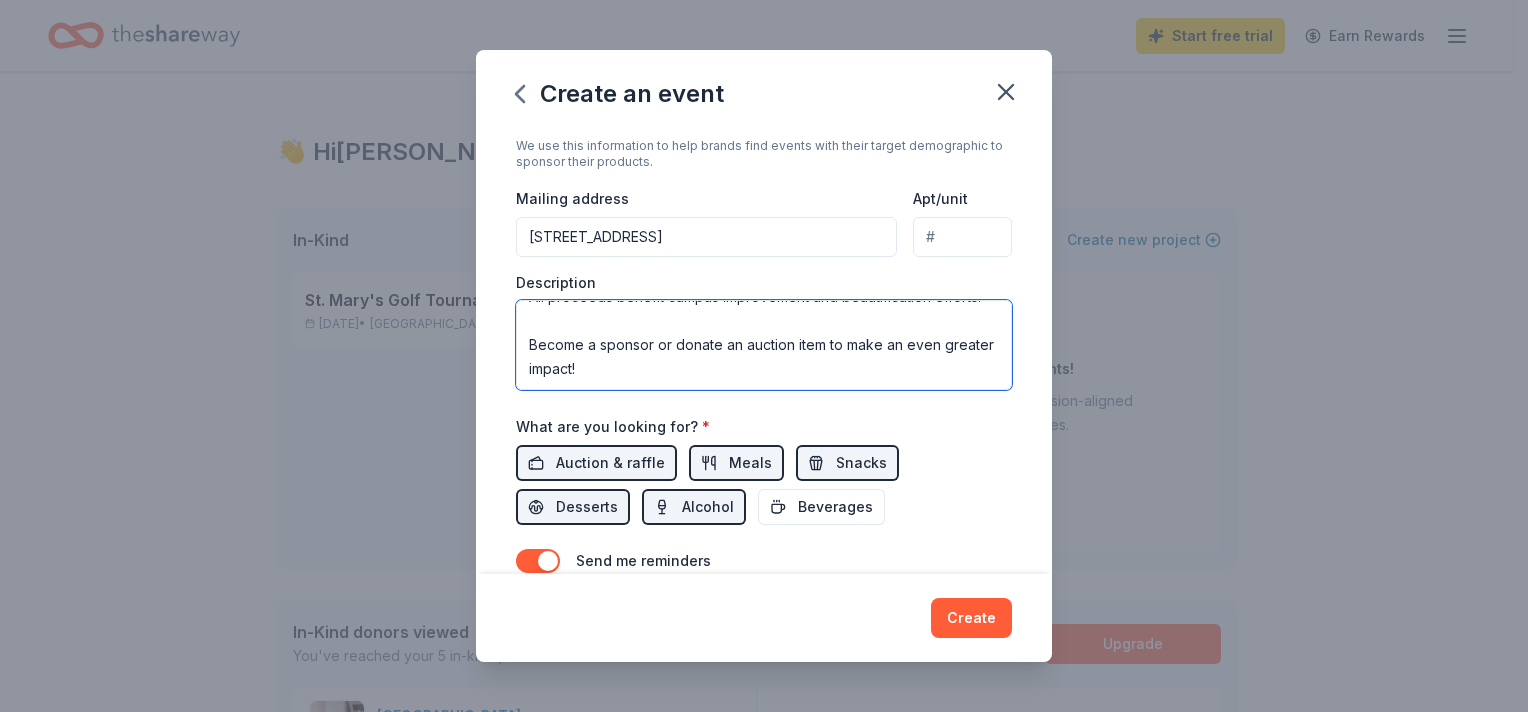 scroll, scrollTop: 192, scrollLeft: 0, axis: vertical 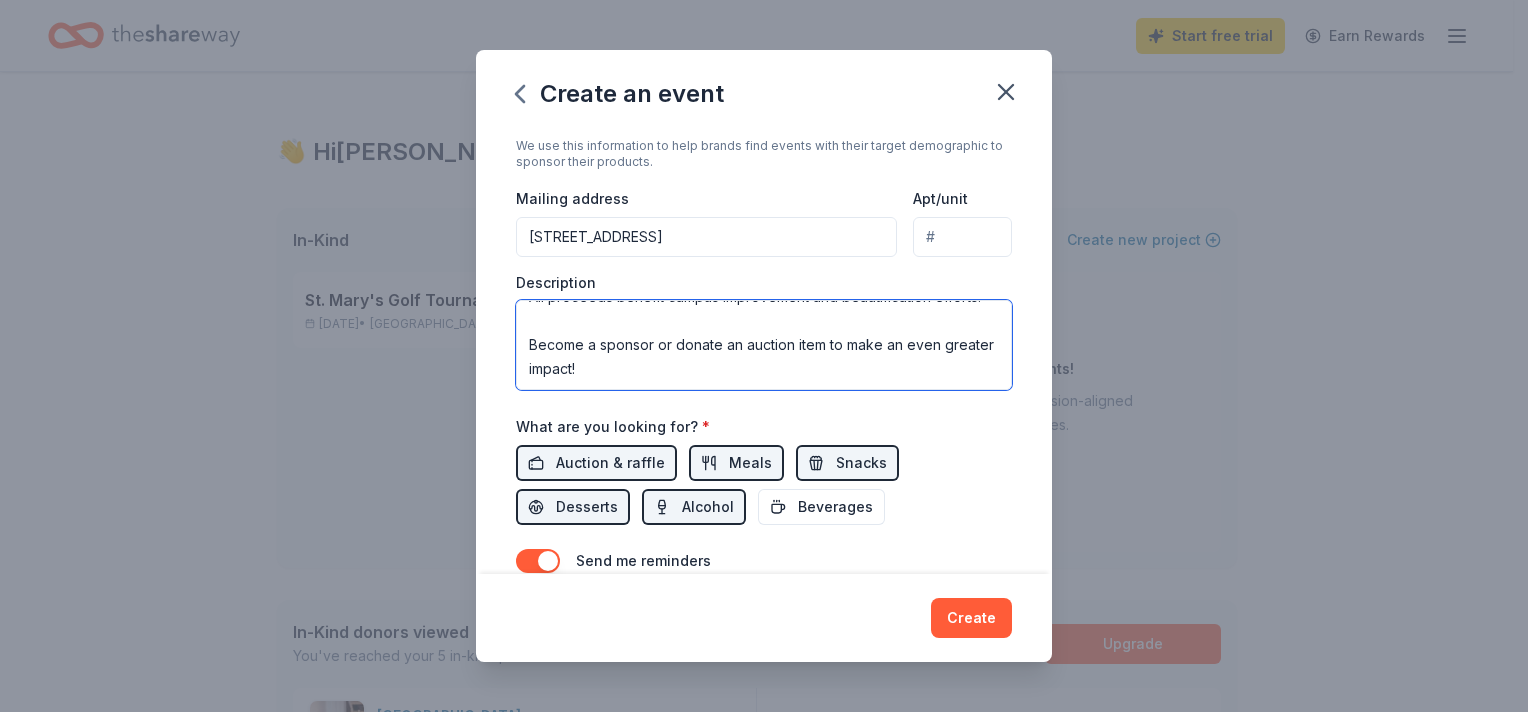click on "Join us for the 17th Annual Taste of Saint Mary's
Featuring delicious food refreshing drinks, lively music, and exciting auction opportunities - all in support of [GEOGRAPHIC_DATA][DEMOGRAPHIC_DATA].
All proceeds benefit campus improvement and beautification efforts.
Become a sponsor or donate an auction item to make an even greater impact!" at bounding box center (764, 345) 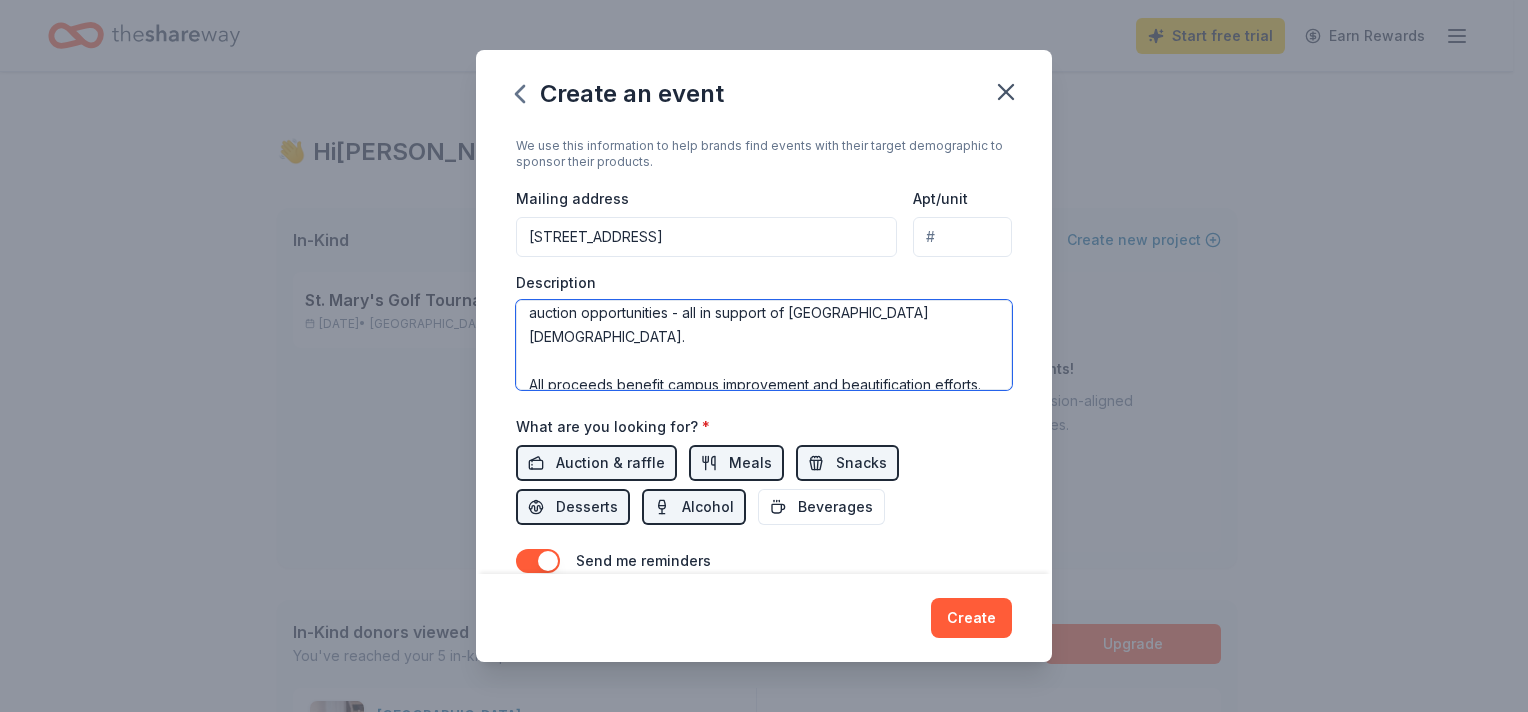 scroll, scrollTop: 78, scrollLeft: 0, axis: vertical 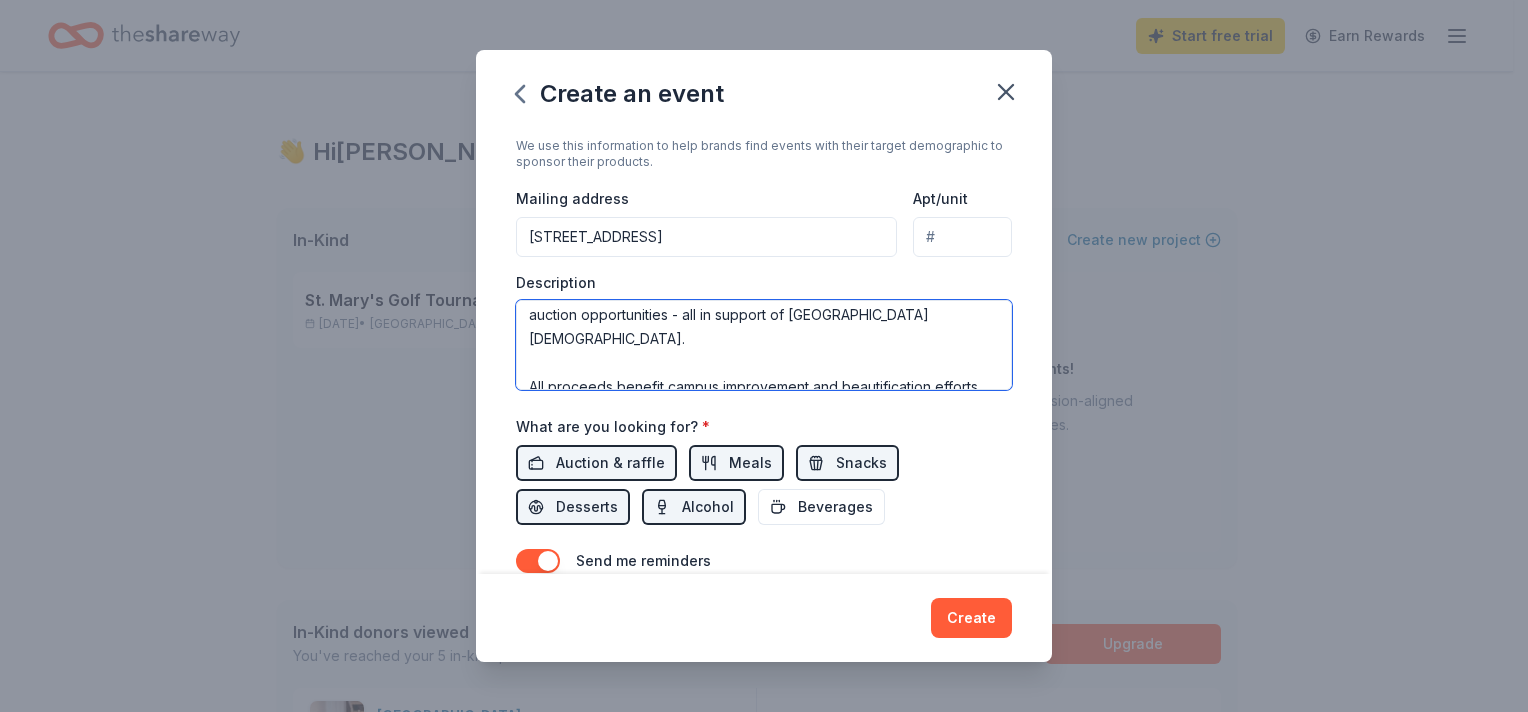 click on "Join us for the 17th Annual Taste of Saint Mary's
Featuring delicious food refreshing drinks, lively music, and exciting auction opportunities - all in support of [GEOGRAPHIC_DATA][DEMOGRAPHIC_DATA].
All proceeds benefit campus improvement and beautification efforts.
Become a sponsor or donate an auction item to make an even greater impact!" at bounding box center (764, 345) 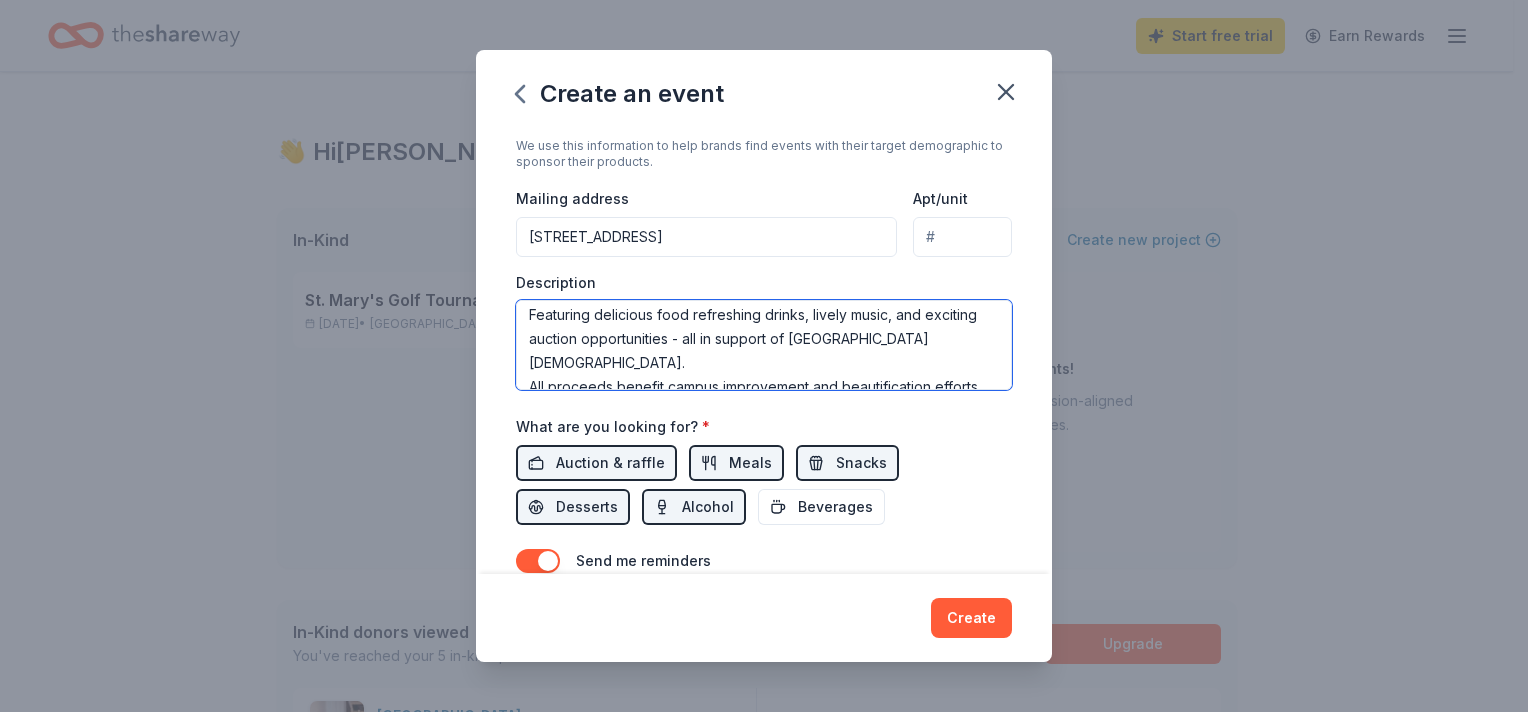 scroll, scrollTop: 0, scrollLeft: 0, axis: both 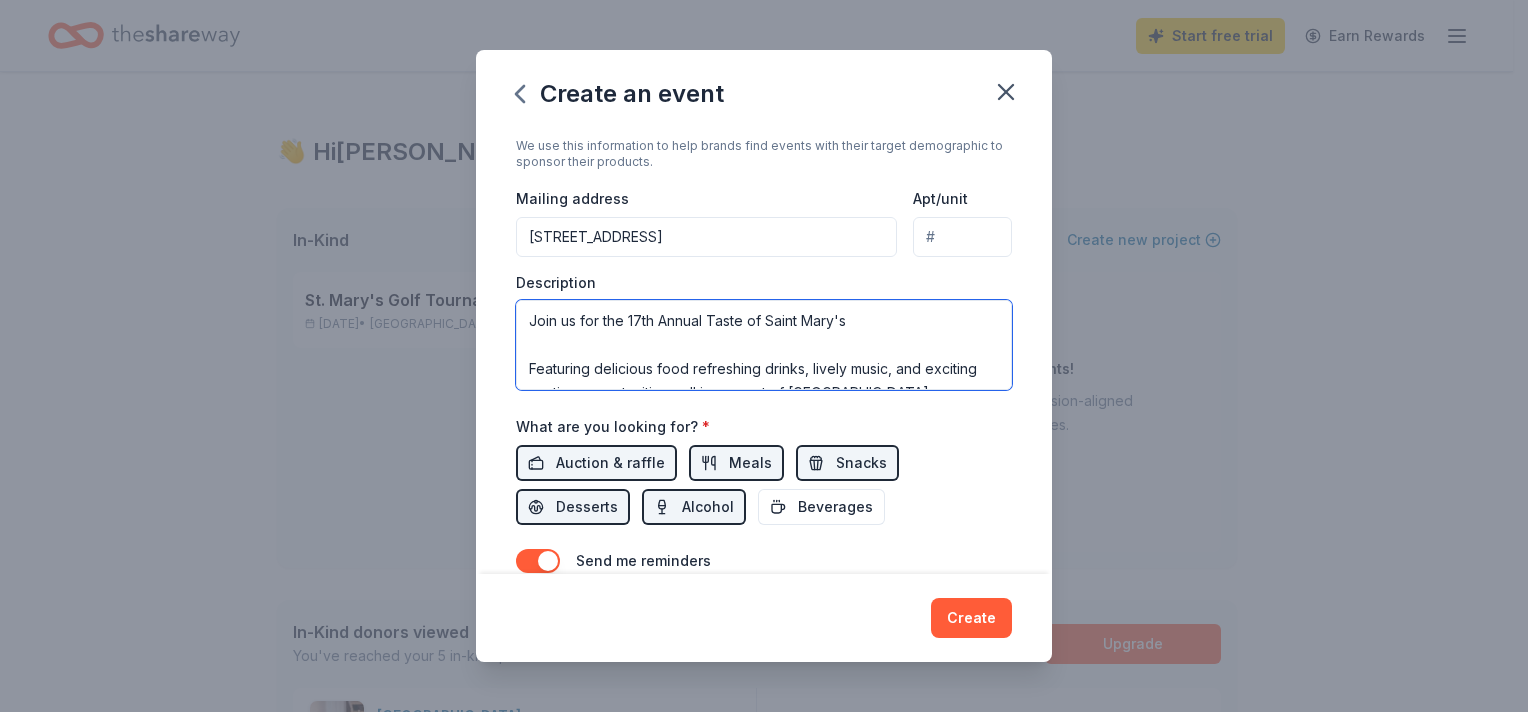 click on "Join us for the 17th Annual Taste of Saint Mary's
Featuring delicious food refreshing drinks, lively music, and exciting auction opportunities - all in support of [GEOGRAPHIC_DATA][DEMOGRAPHIC_DATA].
All proceeds benefit campus improvement and beautification efforts.
Become a sponsor or donate an auction item to make an even greater impact!" at bounding box center [764, 345] 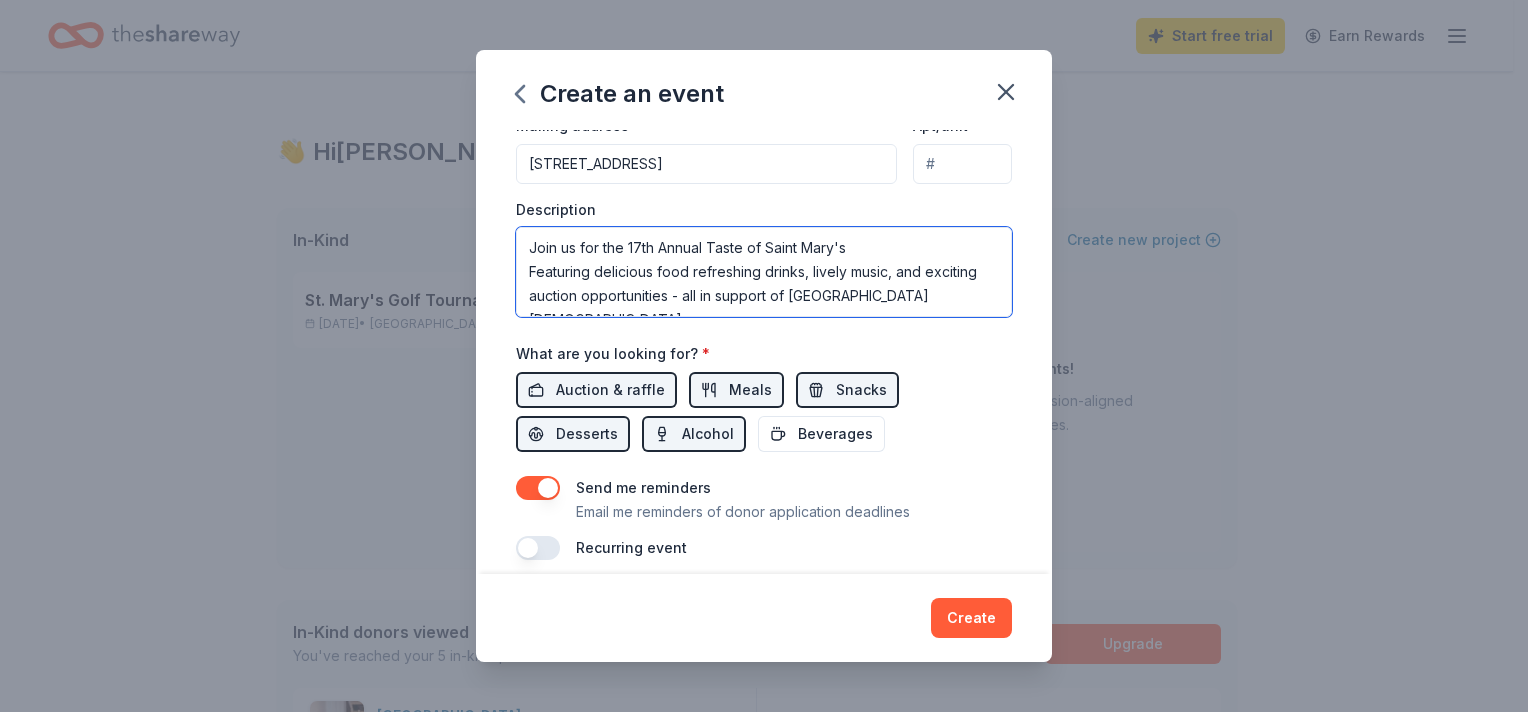 scroll, scrollTop: 515, scrollLeft: 0, axis: vertical 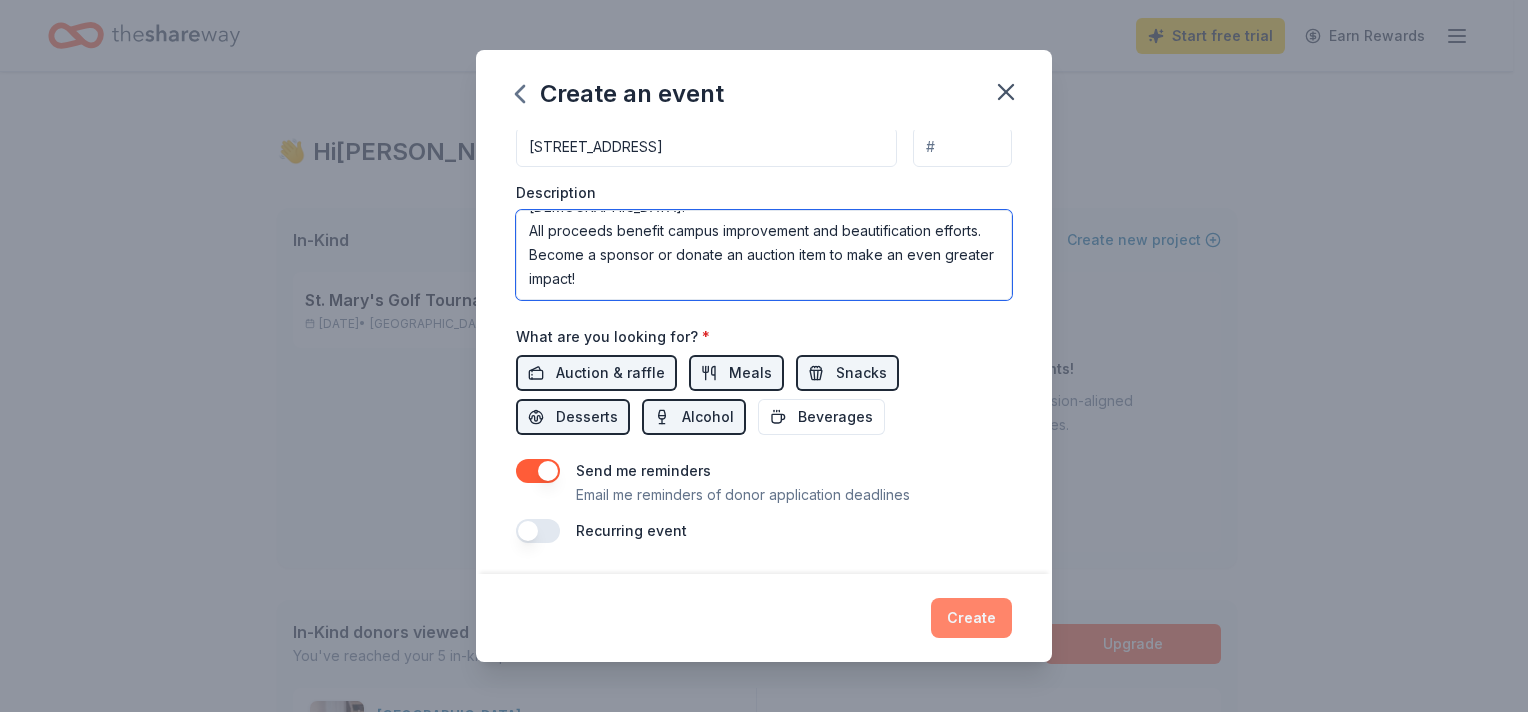 type on "Join us for the 17th Annual Taste of Saint Mary's
Featuring delicious food refreshing drinks, lively music, and exciting auction opportunities - all in support of [GEOGRAPHIC_DATA][DEMOGRAPHIC_DATA].
All proceeds benefit campus improvement and beautification efforts.
Become a sponsor or donate an auction item to make an even greater impact!" 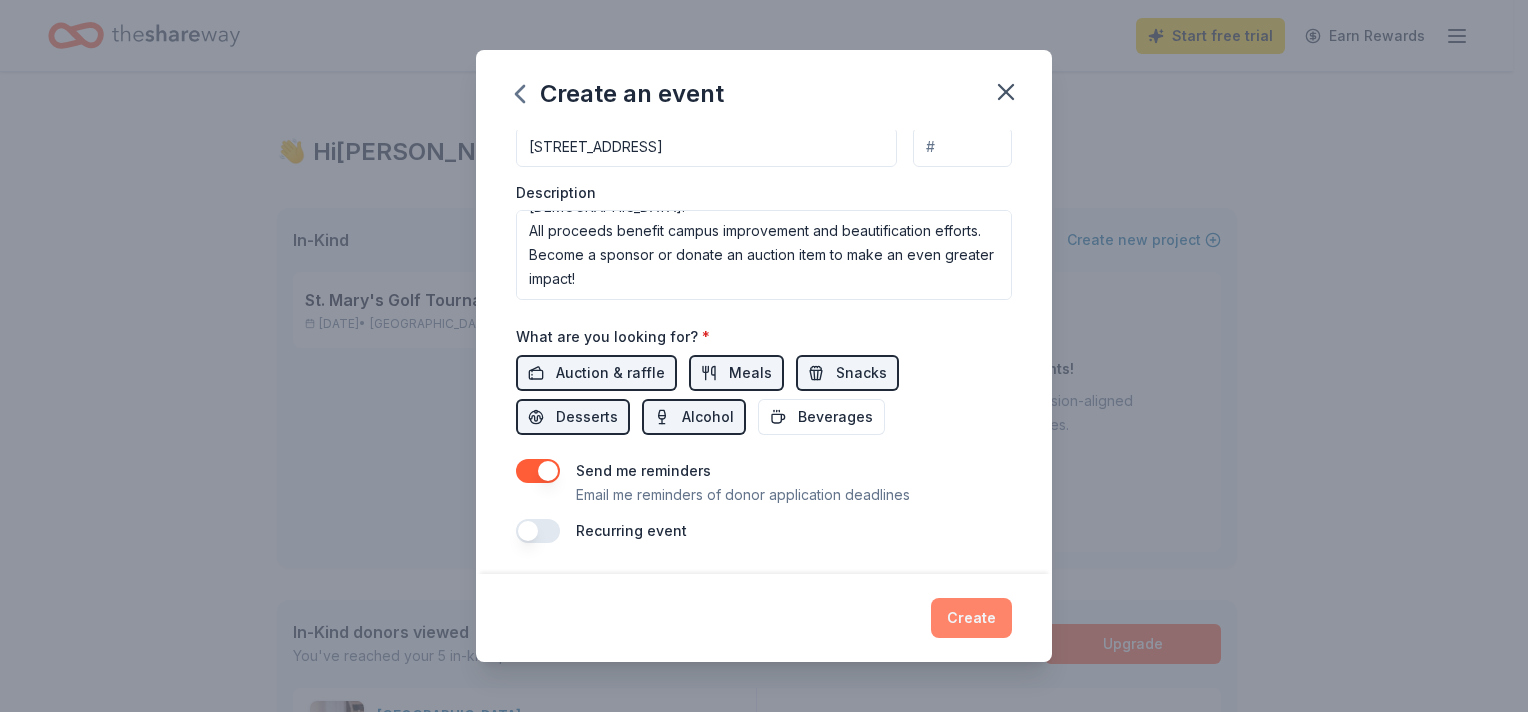 click on "Create" at bounding box center [971, 618] 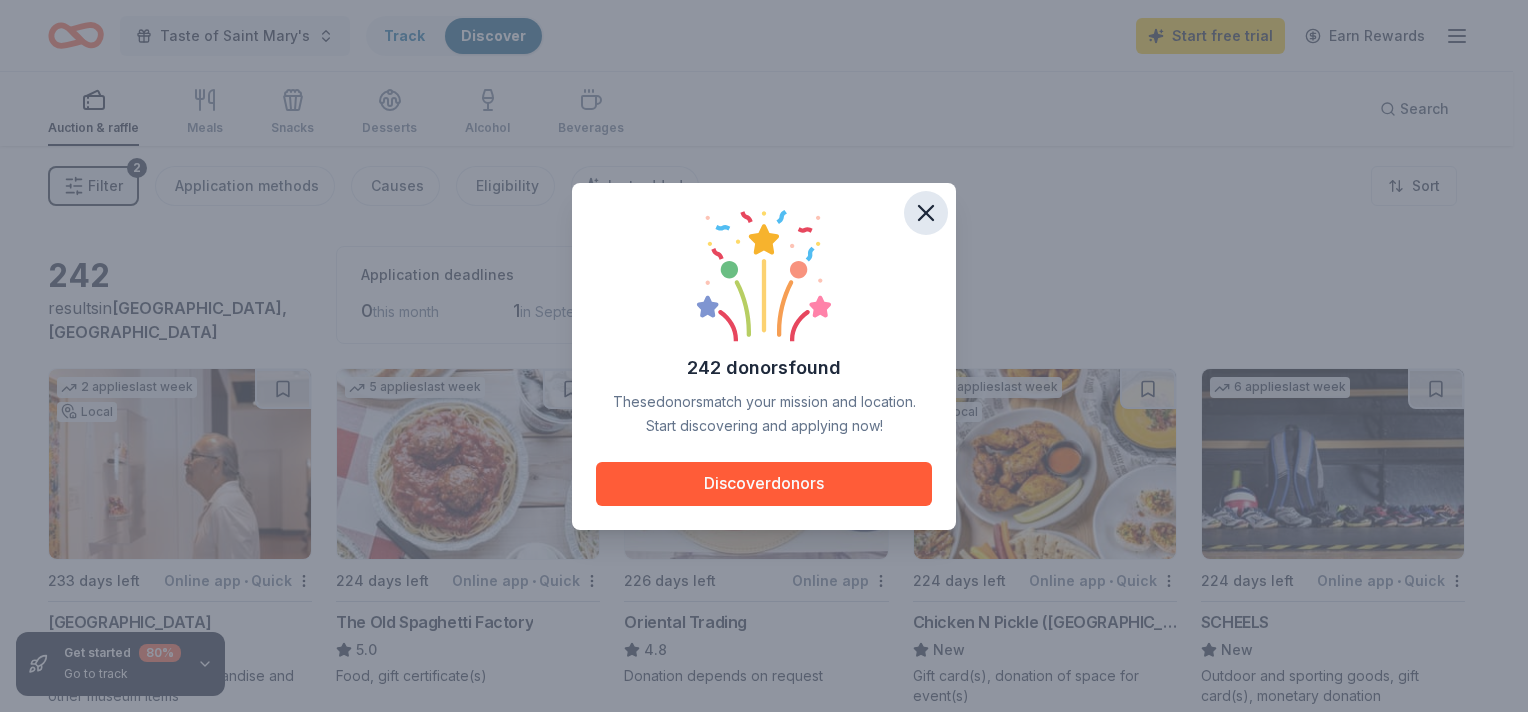 click 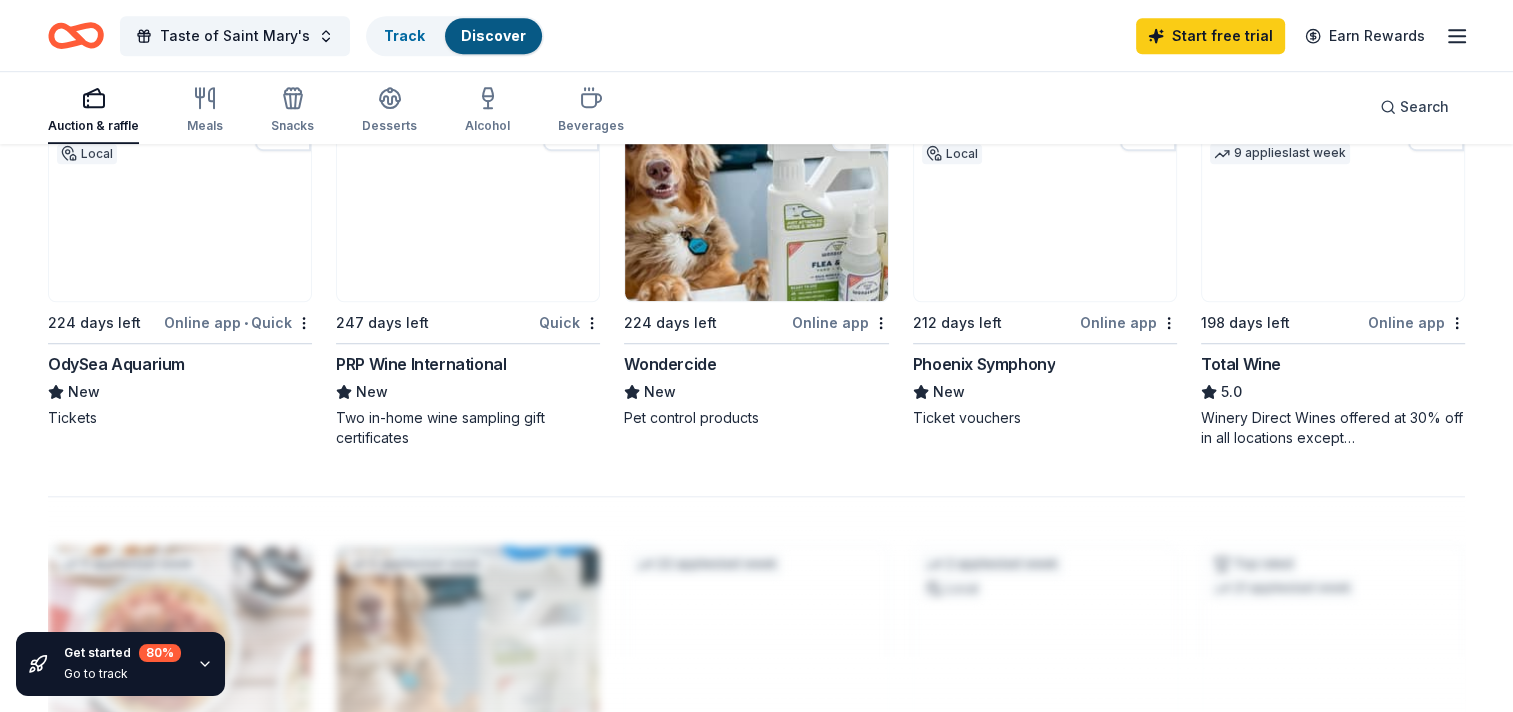 scroll, scrollTop: 1200, scrollLeft: 0, axis: vertical 